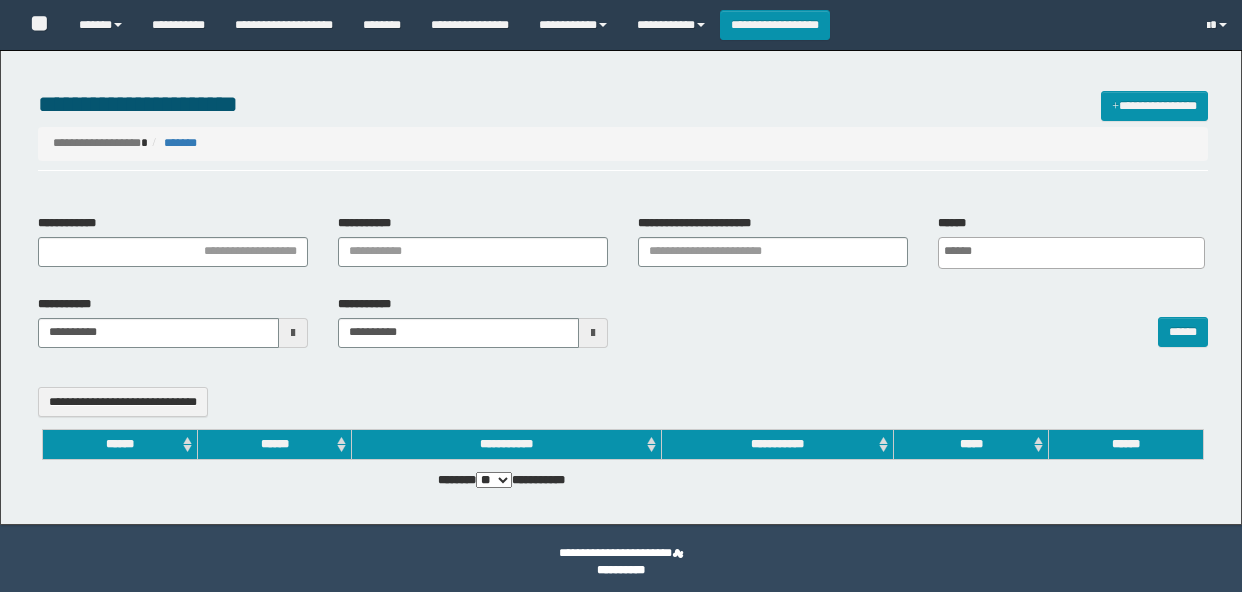 select 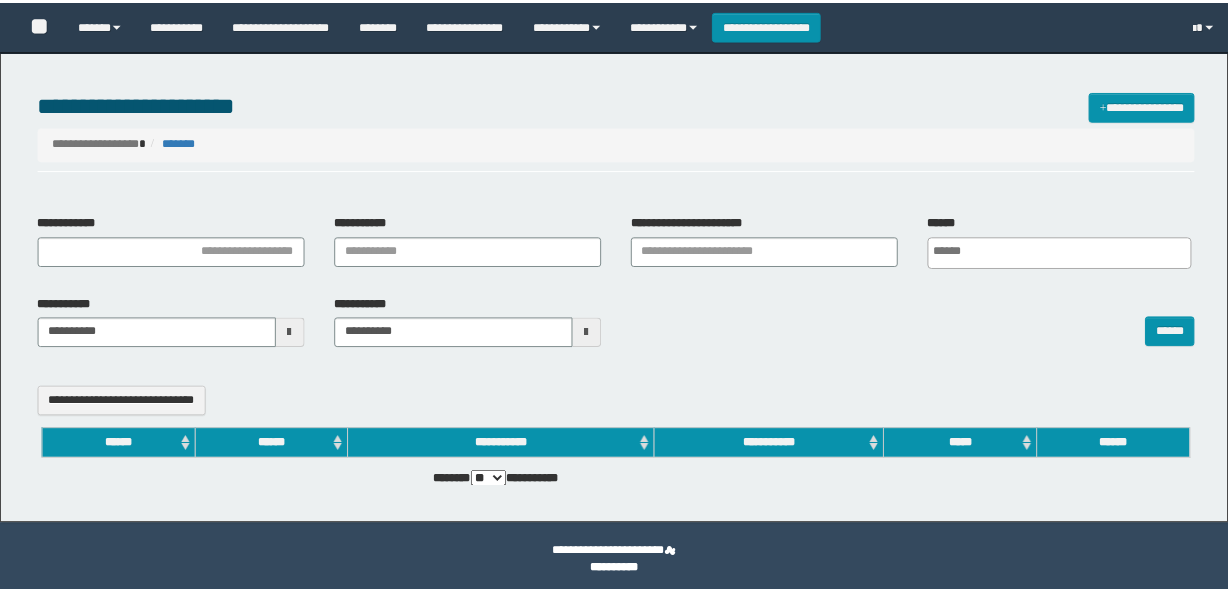 scroll, scrollTop: 0, scrollLeft: 0, axis: both 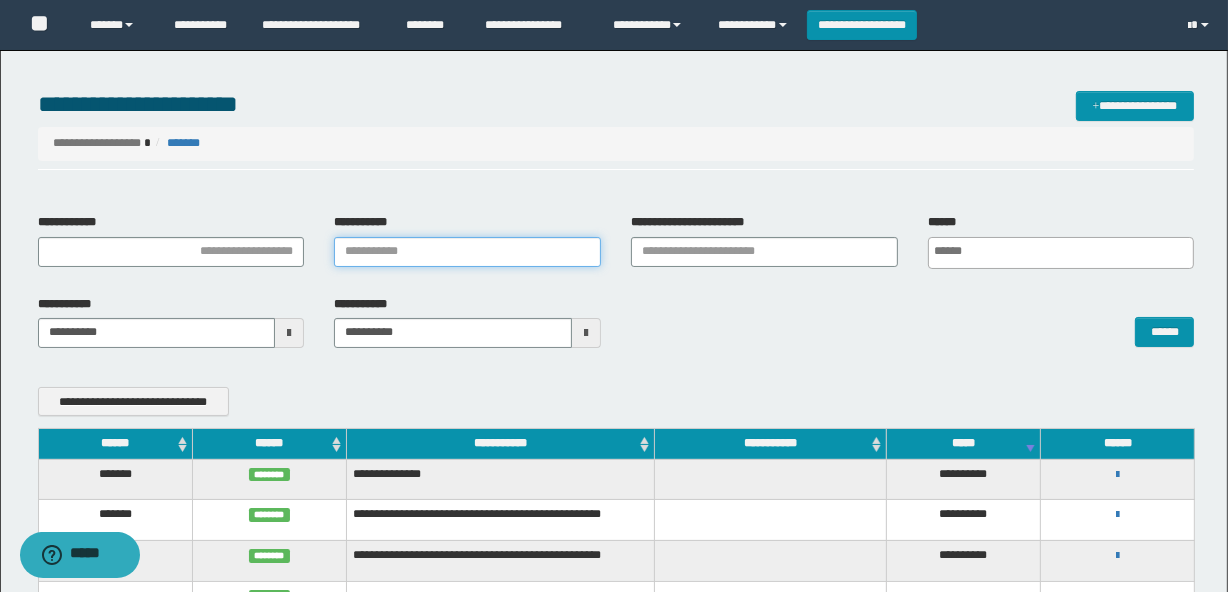 click on "**********" at bounding box center (467, 252) 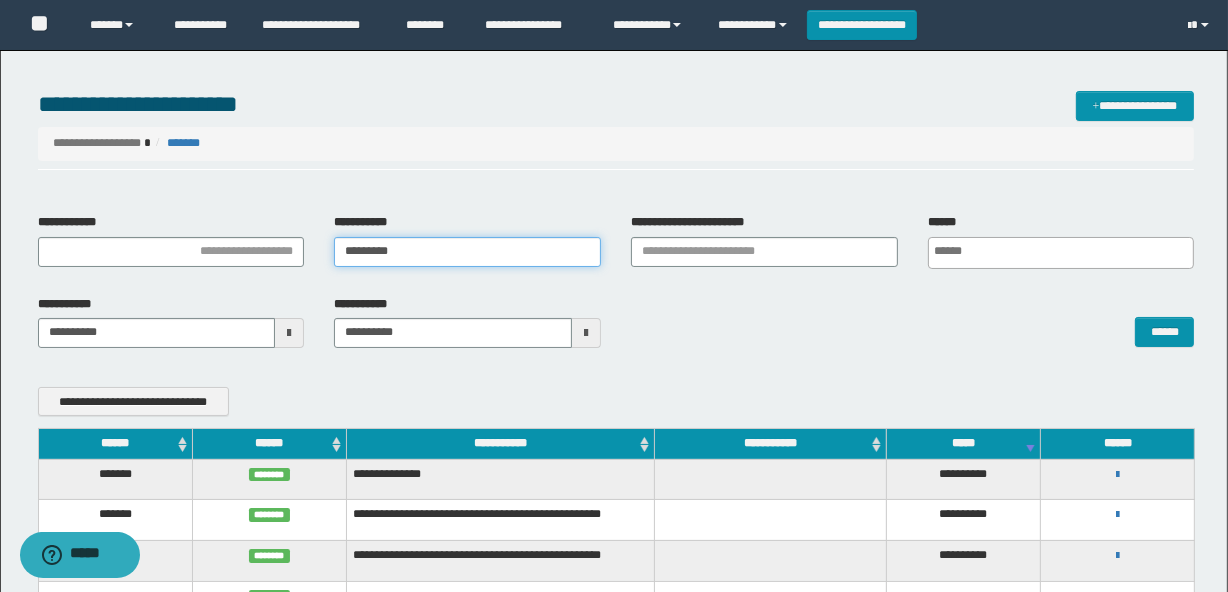 type on "*********" 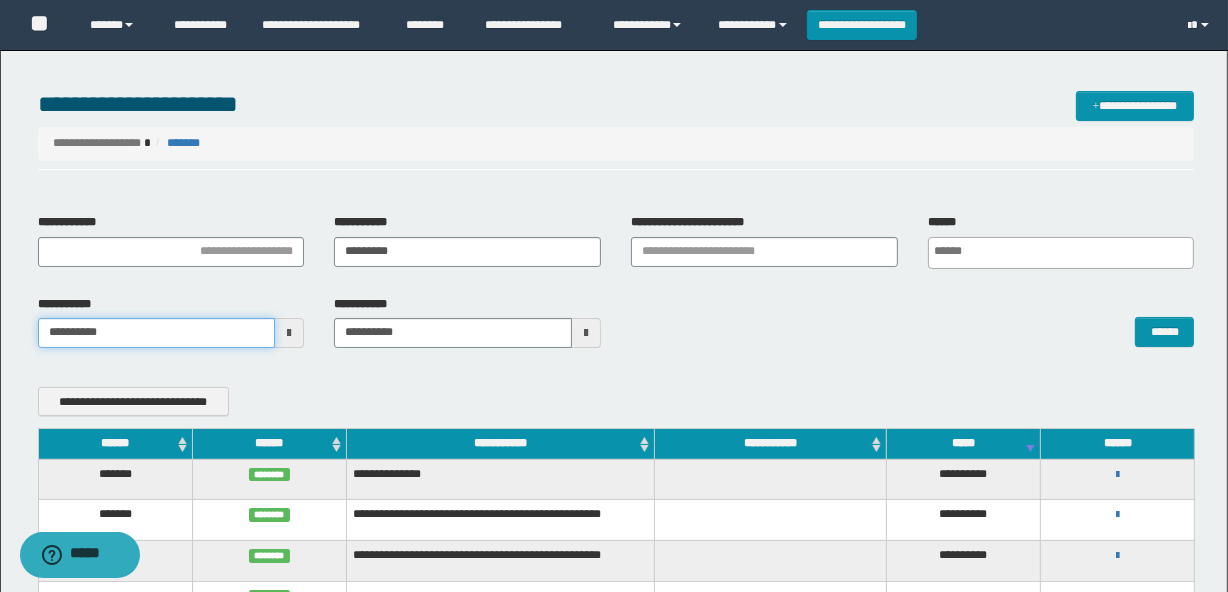 click on "**********" at bounding box center [614, 296] 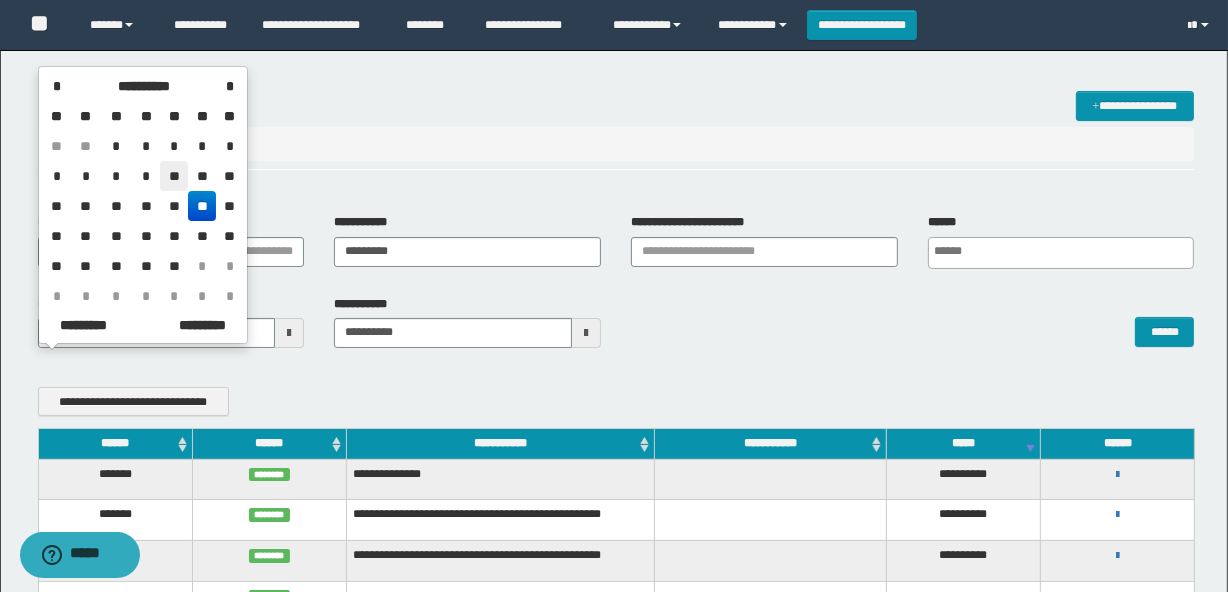 click on "**" at bounding box center [174, 176] 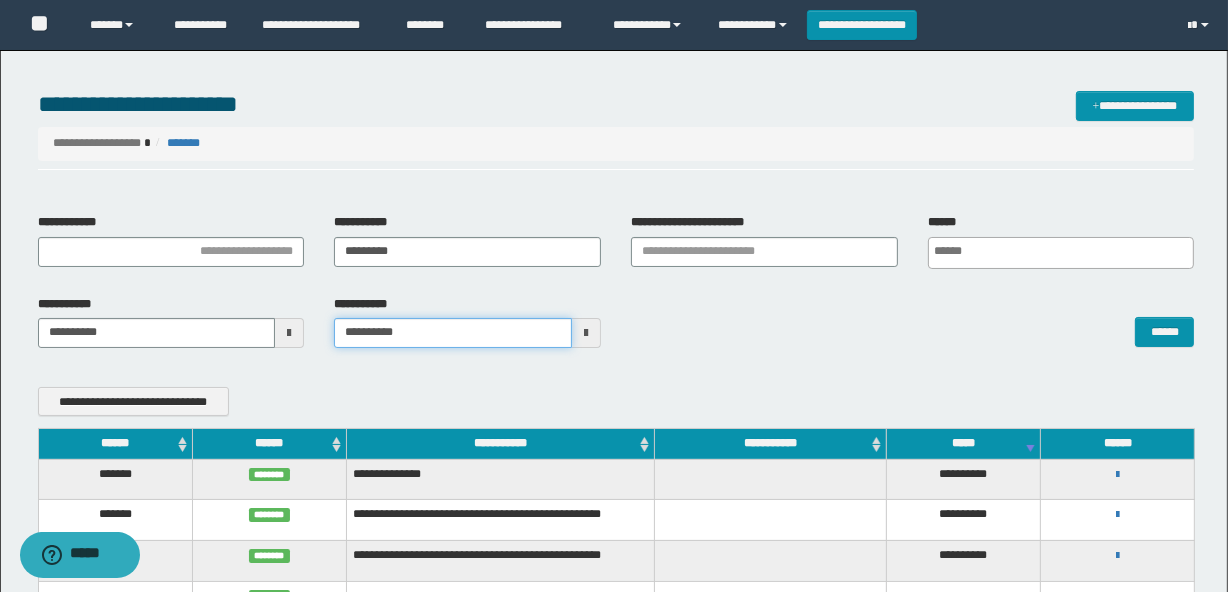 click on "**********" at bounding box center (614, 296) 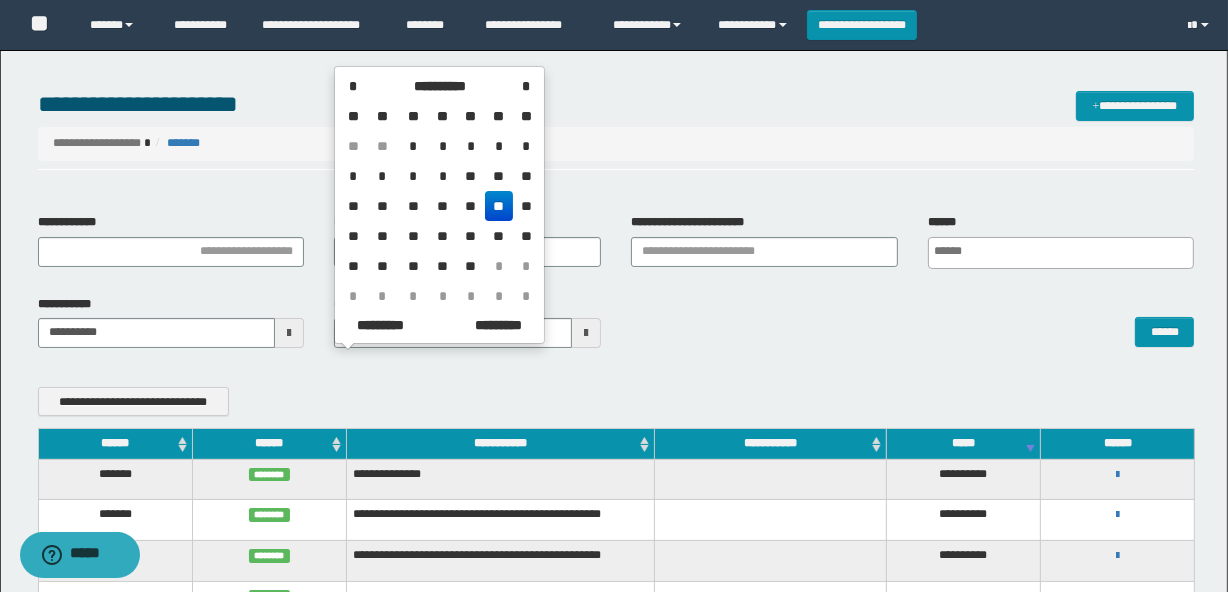 click on "**" at bounding box center (499, 206) 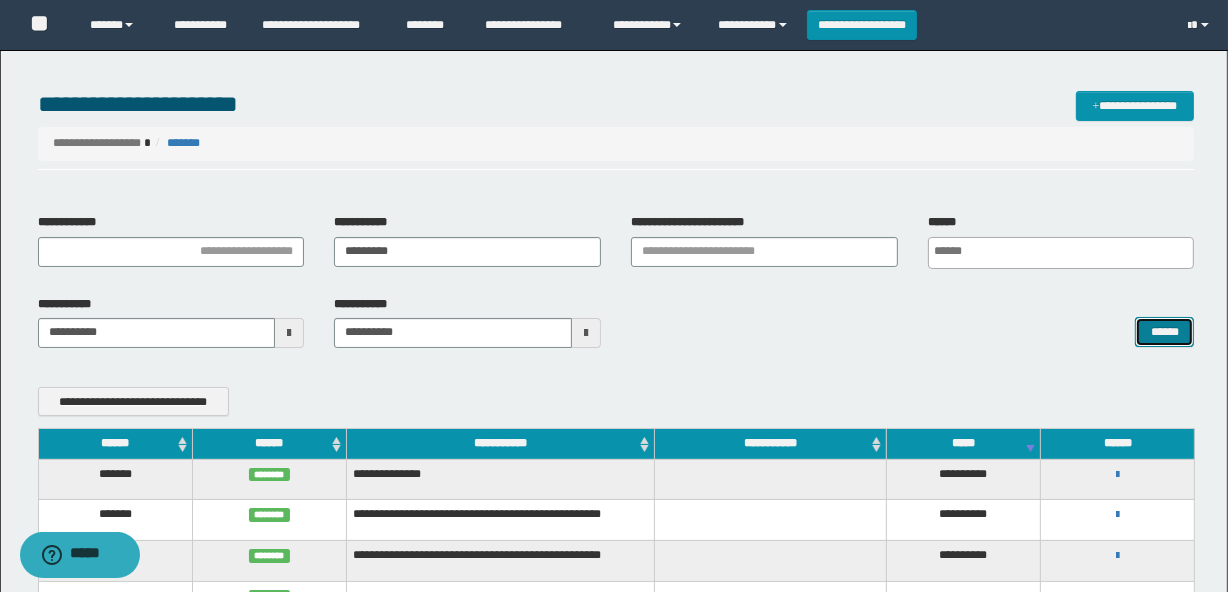 click on "******" at bounding box center (1164, 332) 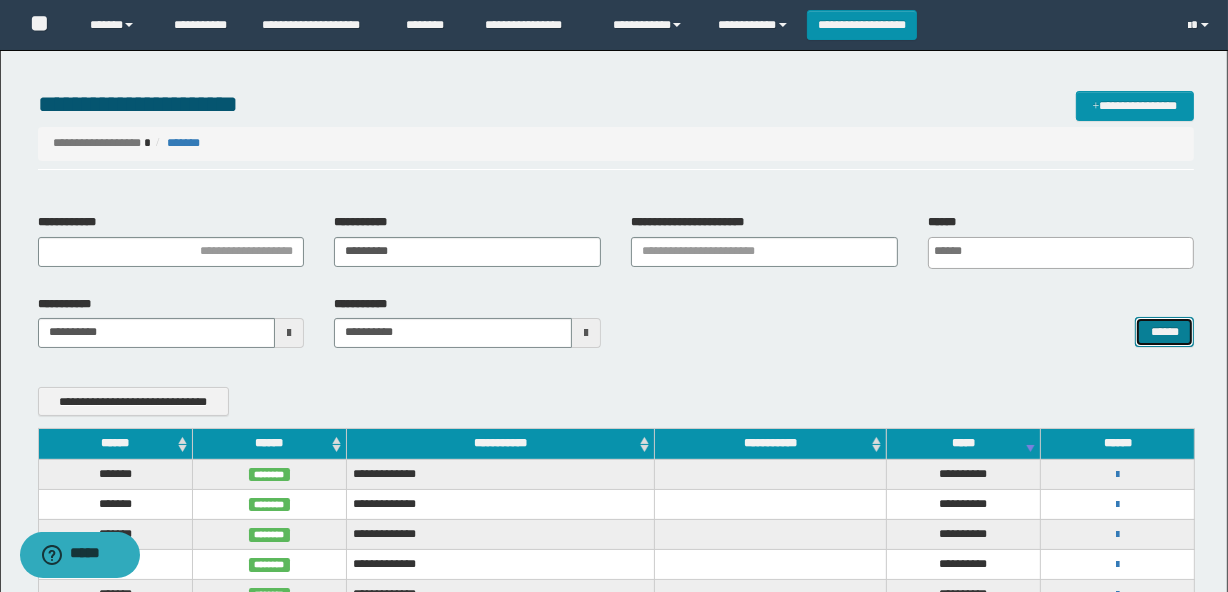 click on "******" at bounding box center (1164, 332) 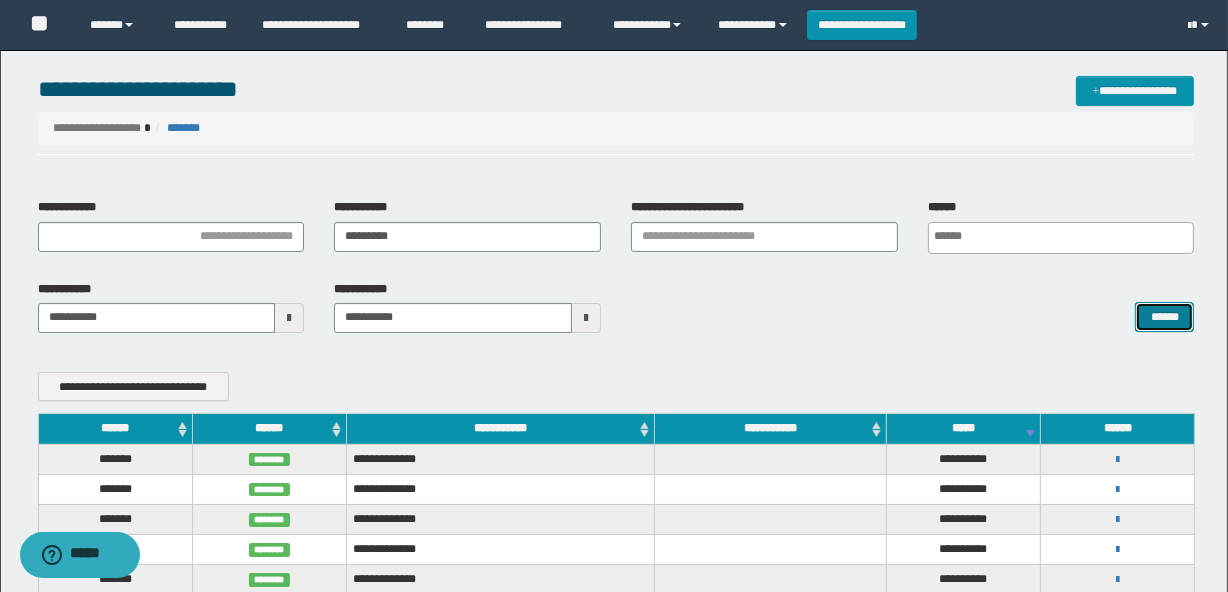 scroll, scrollTop: 0, scrollLeft: 0, axis: both 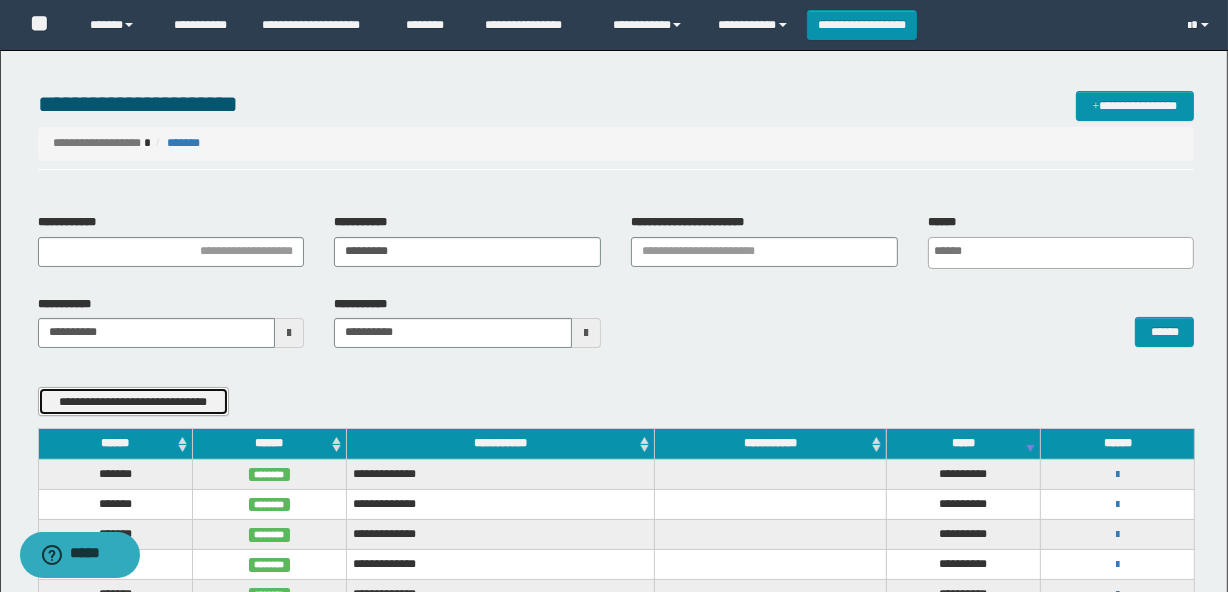 click on "**********" at bounding box center [133, 402] 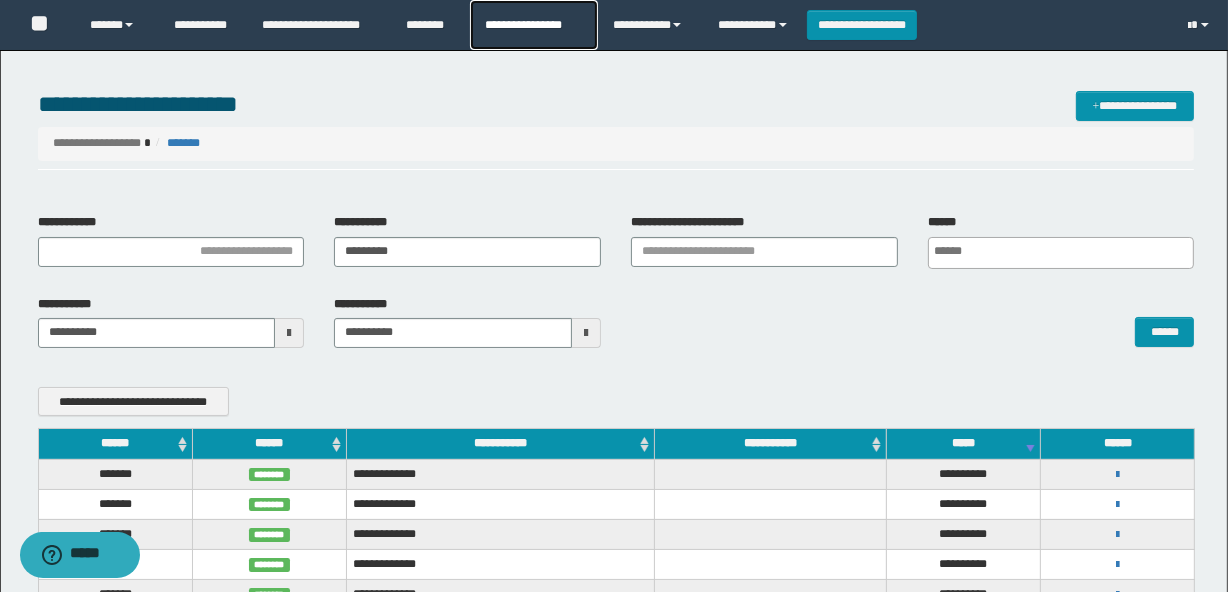 click on "**********" at bounding box center [534, 25] 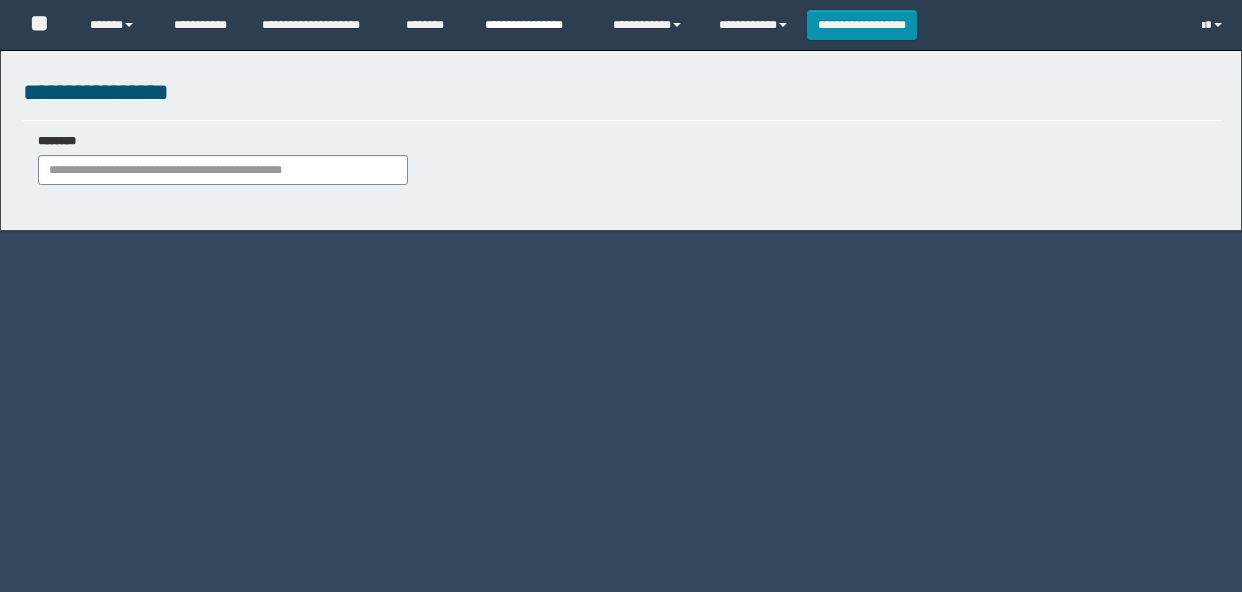 scroll, scrollTop: 0, scrollLeft: 0, axis: both 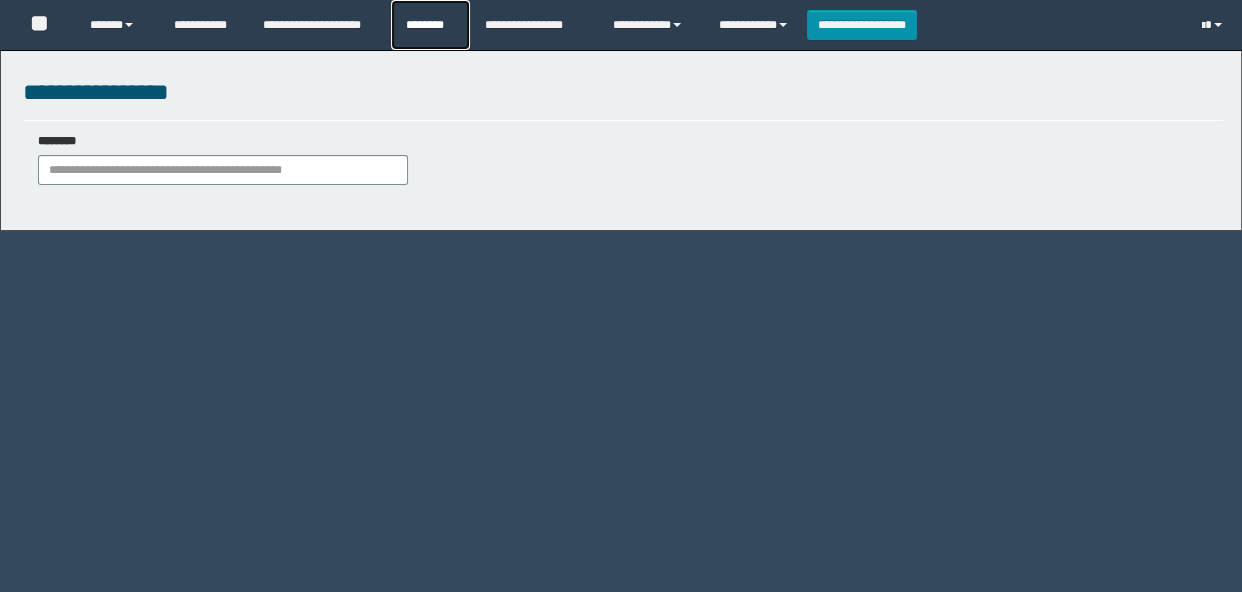 click on "********" at bounding box center [430, 25] 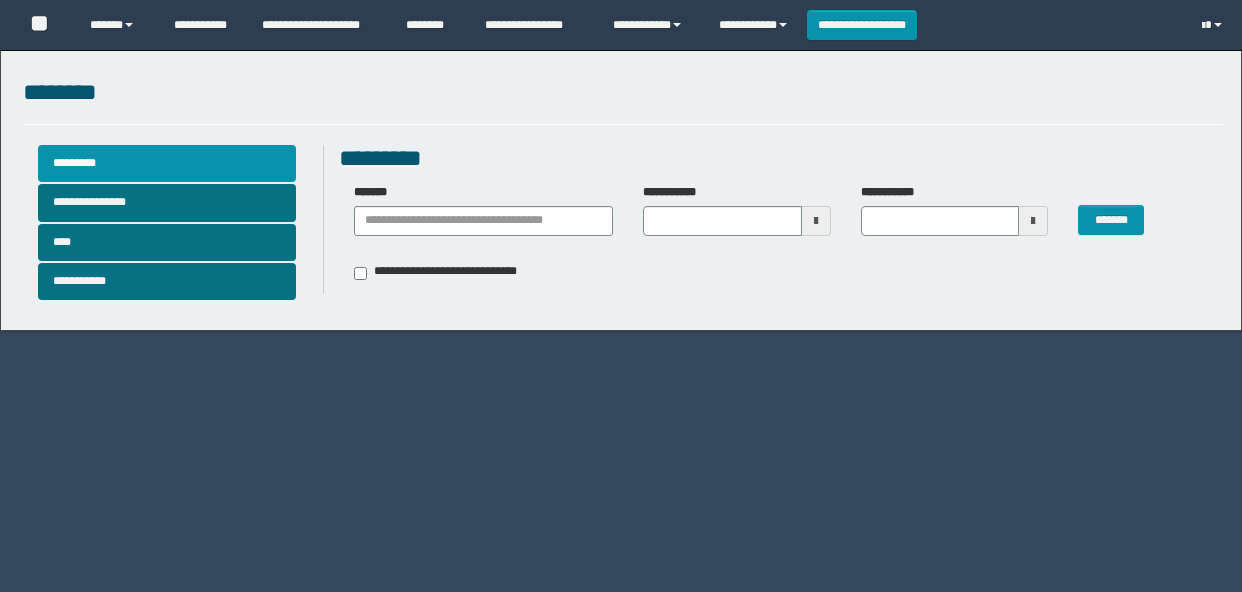 scroll, scrollTop: 0, scrollLeft: 0, axis: both 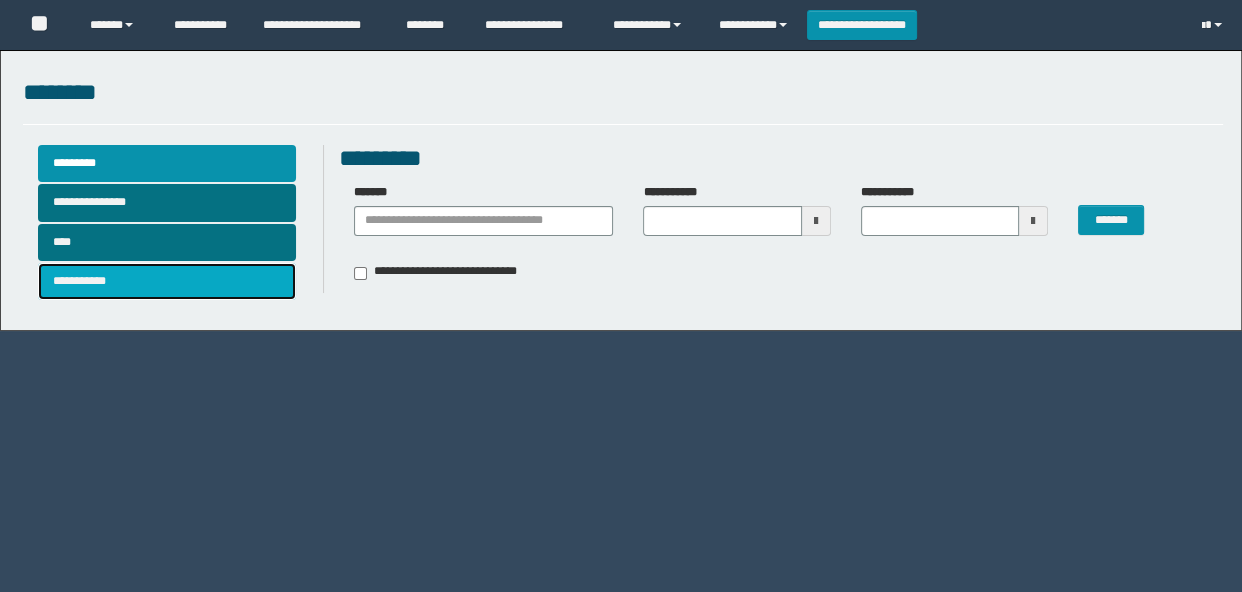 click on "**********" at bounding box center [167, 281] 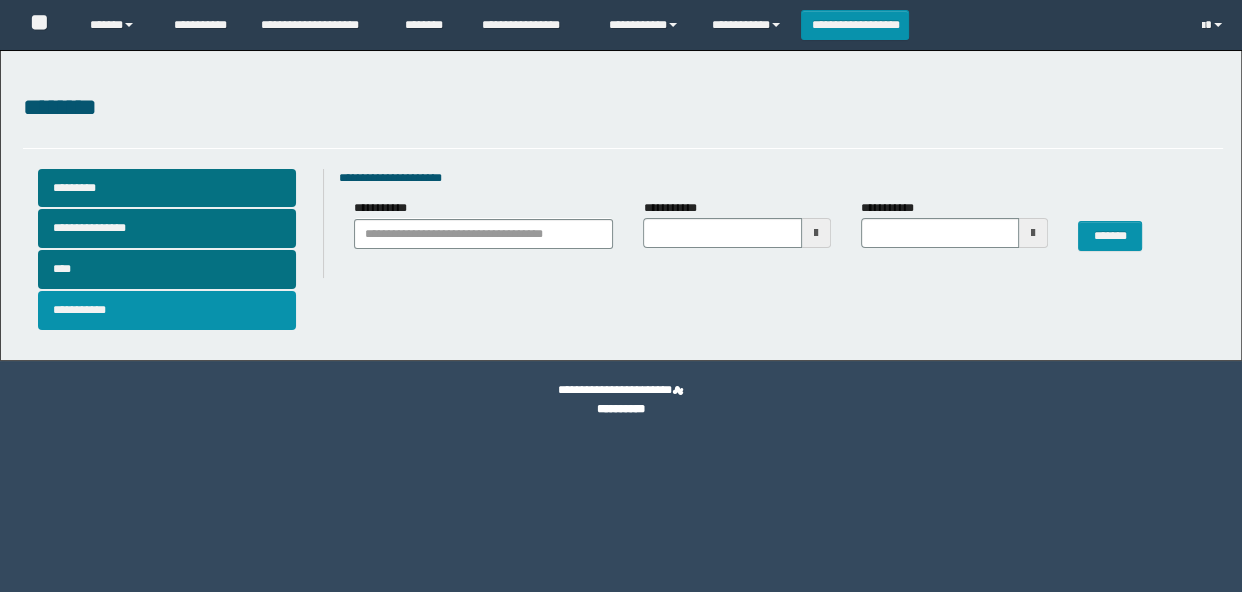 type 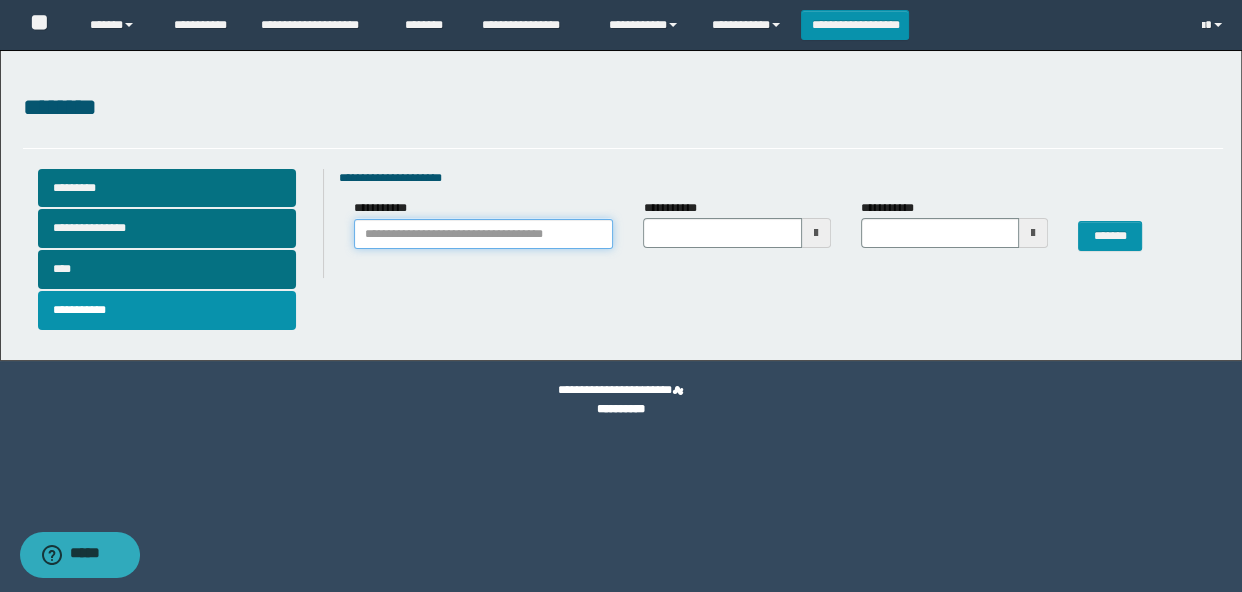 click on "**********" at bounding box center (484, 234) 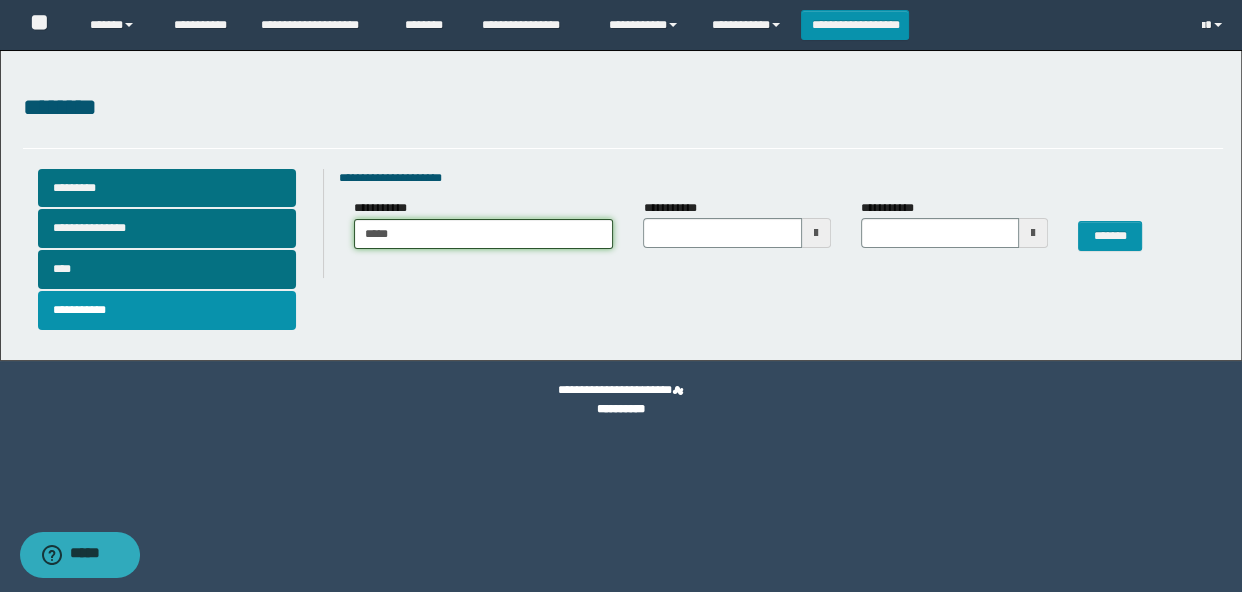 type on "******" 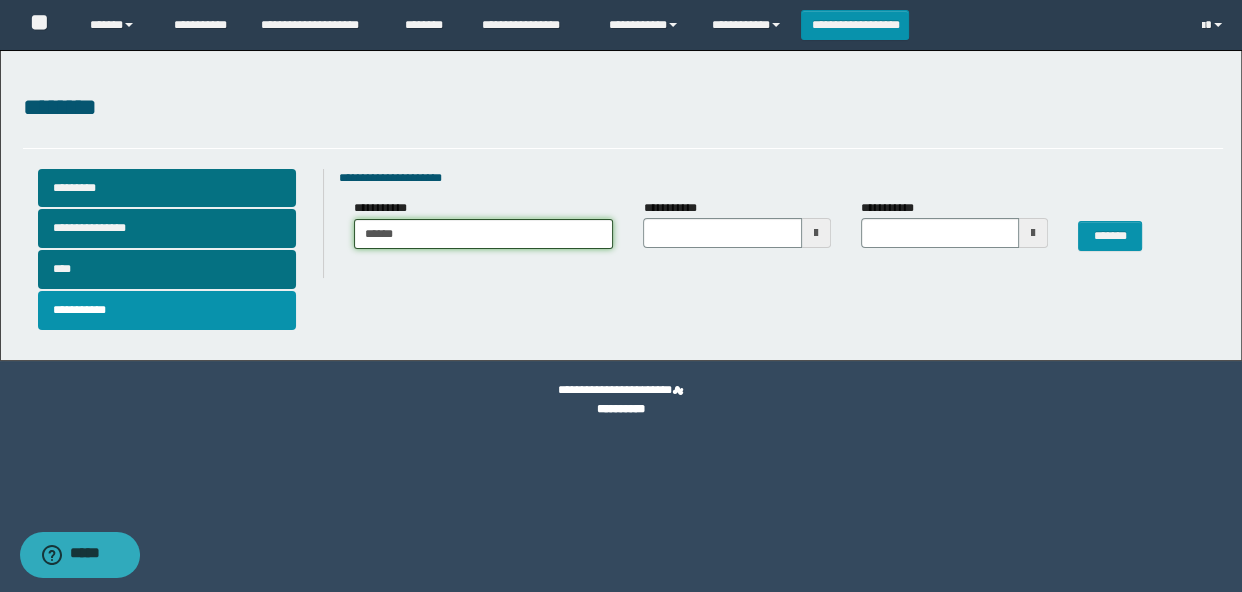 type on "******" 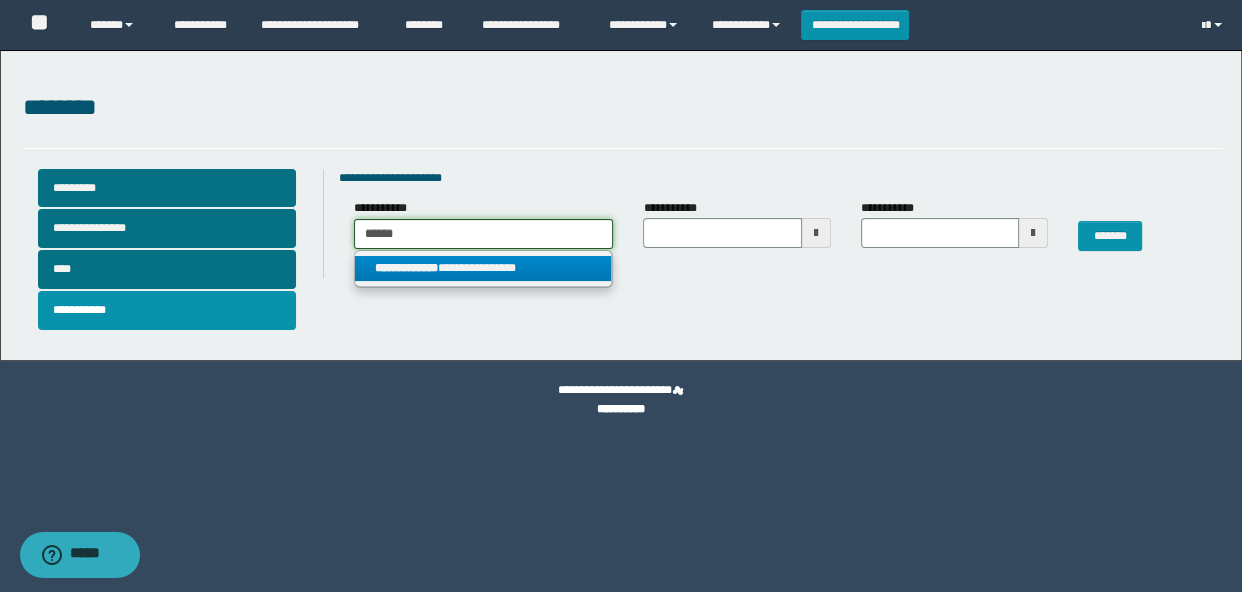 type on "******" 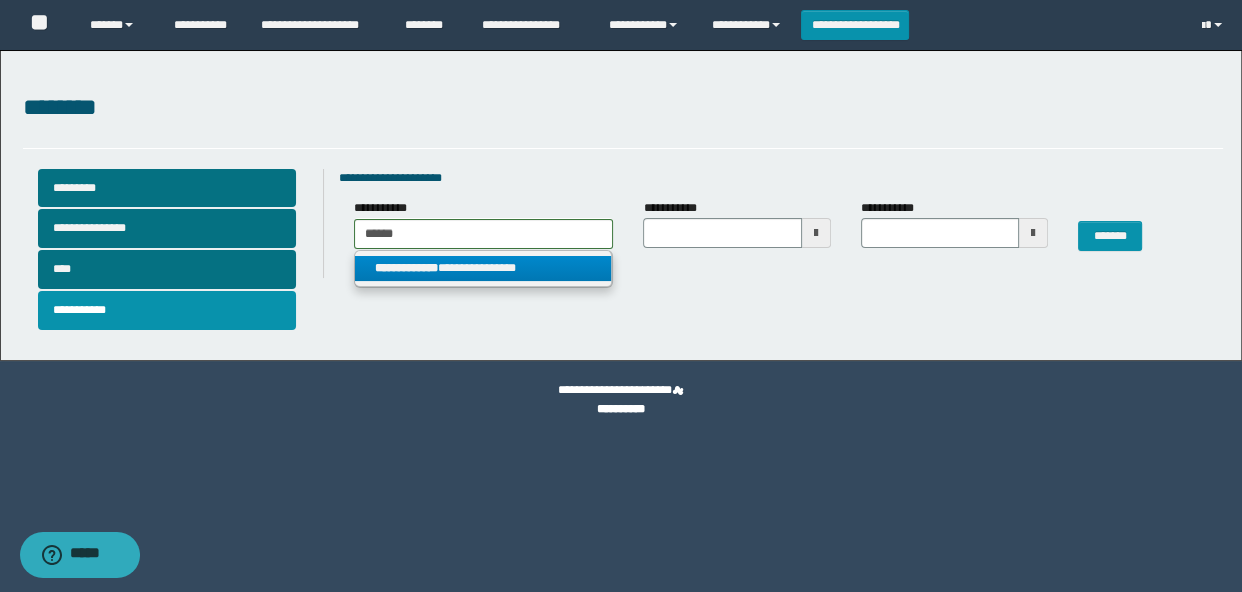click on "**********" at bounding box center [483, 268] 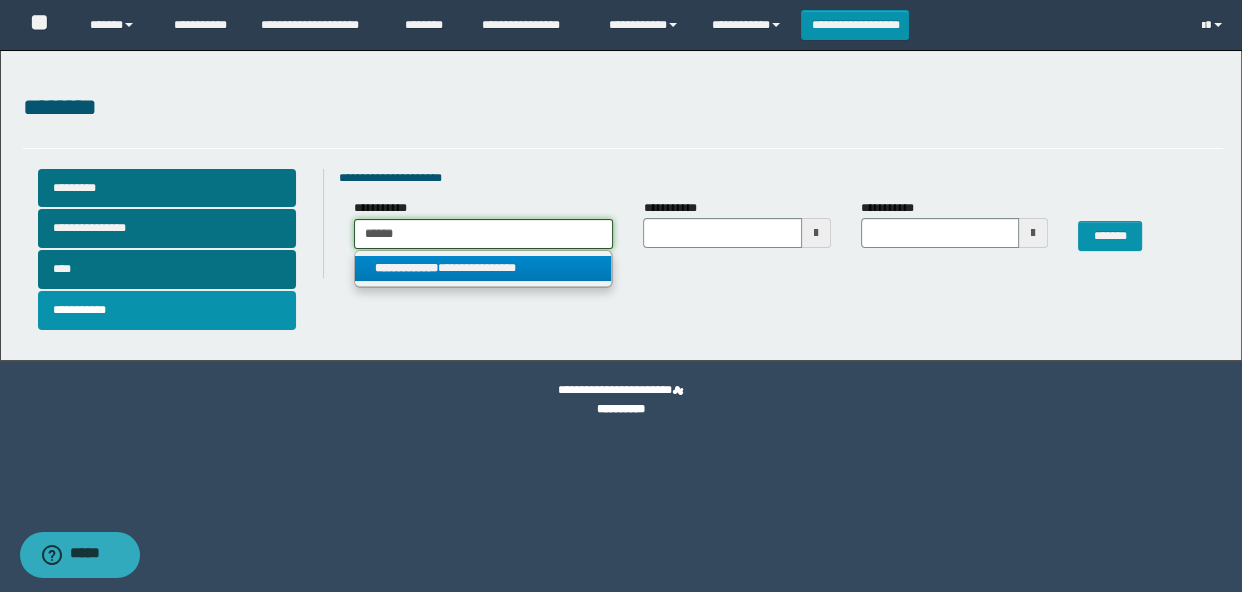 type 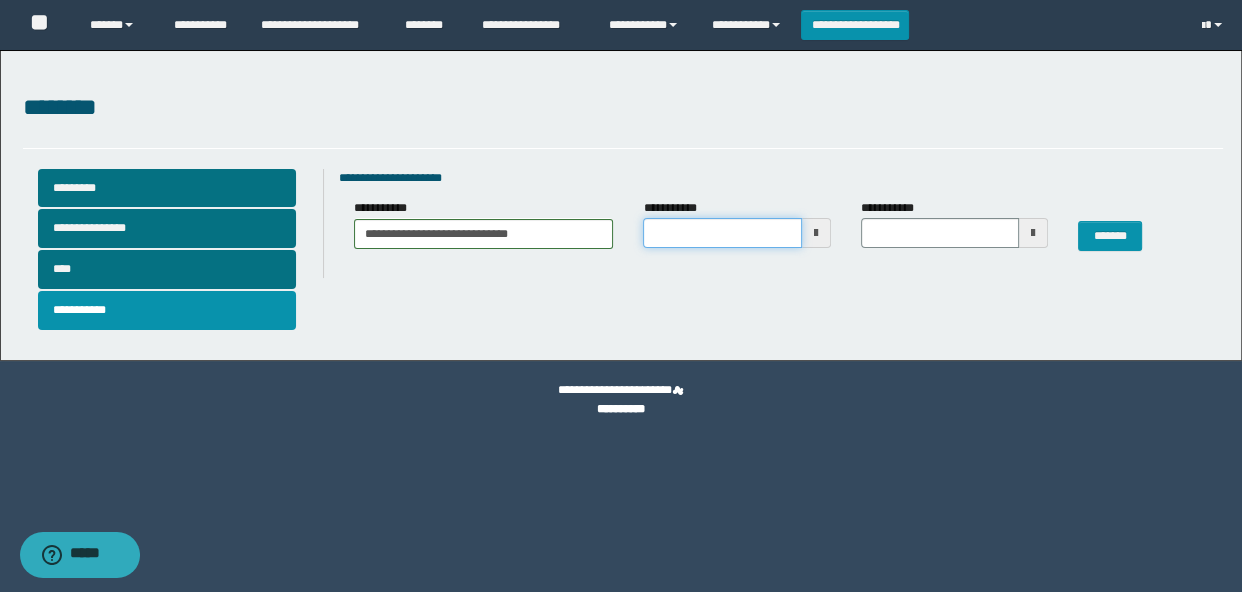 click at bounding box center [722, 233] 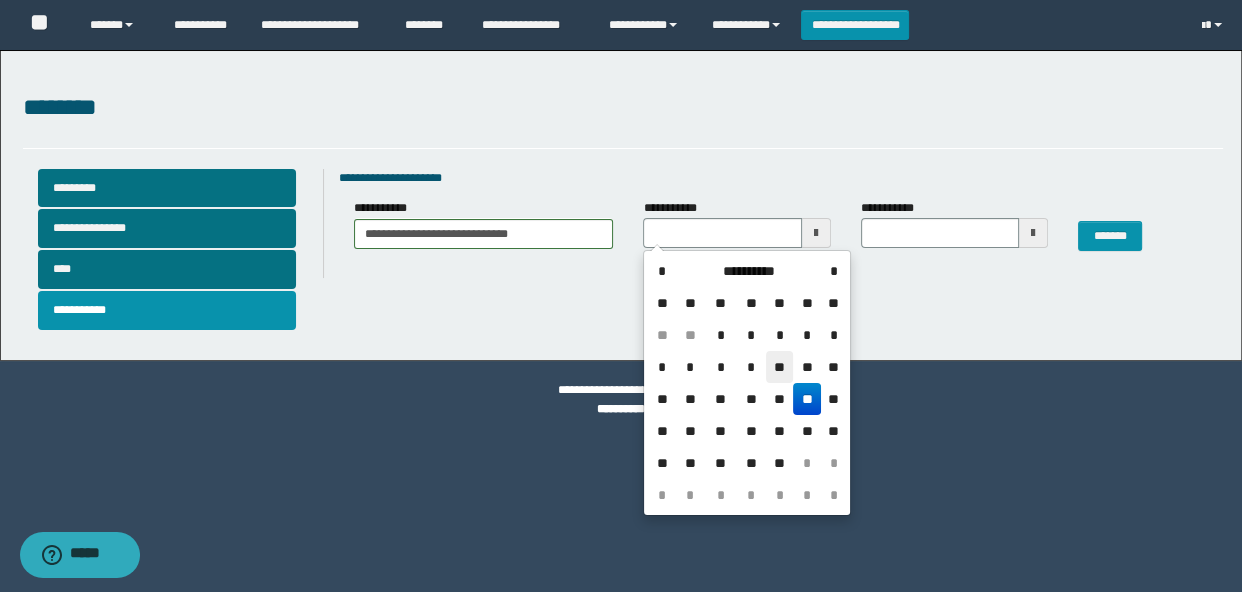 click on "**" at bounding box center (780, 367) 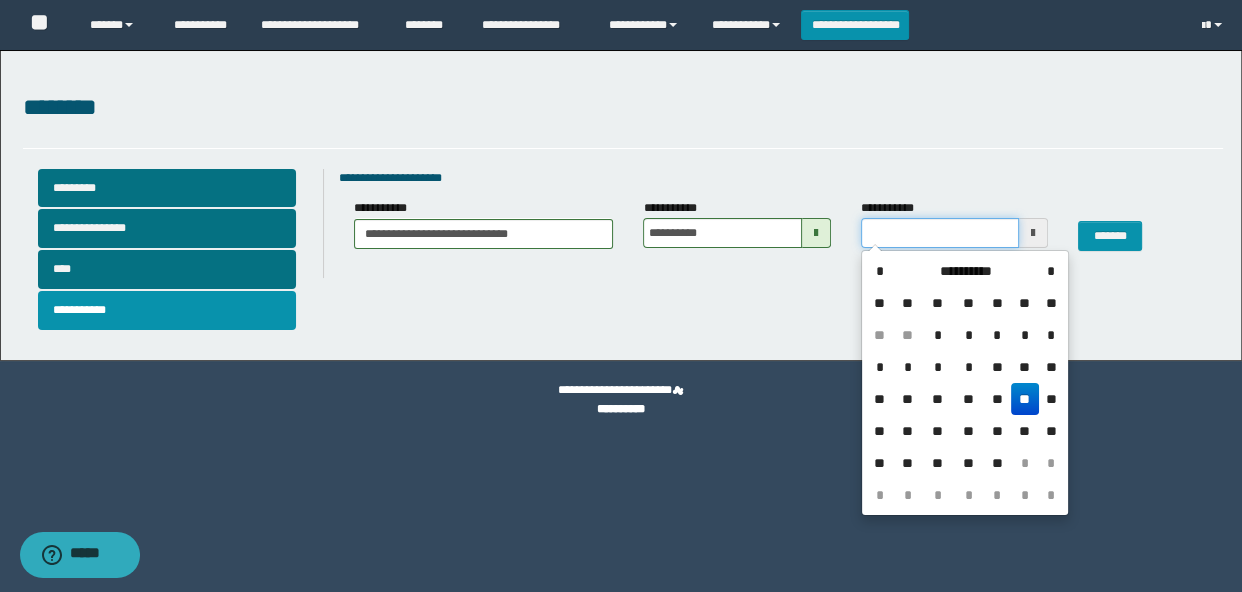 click at bounding box center (940, 233) 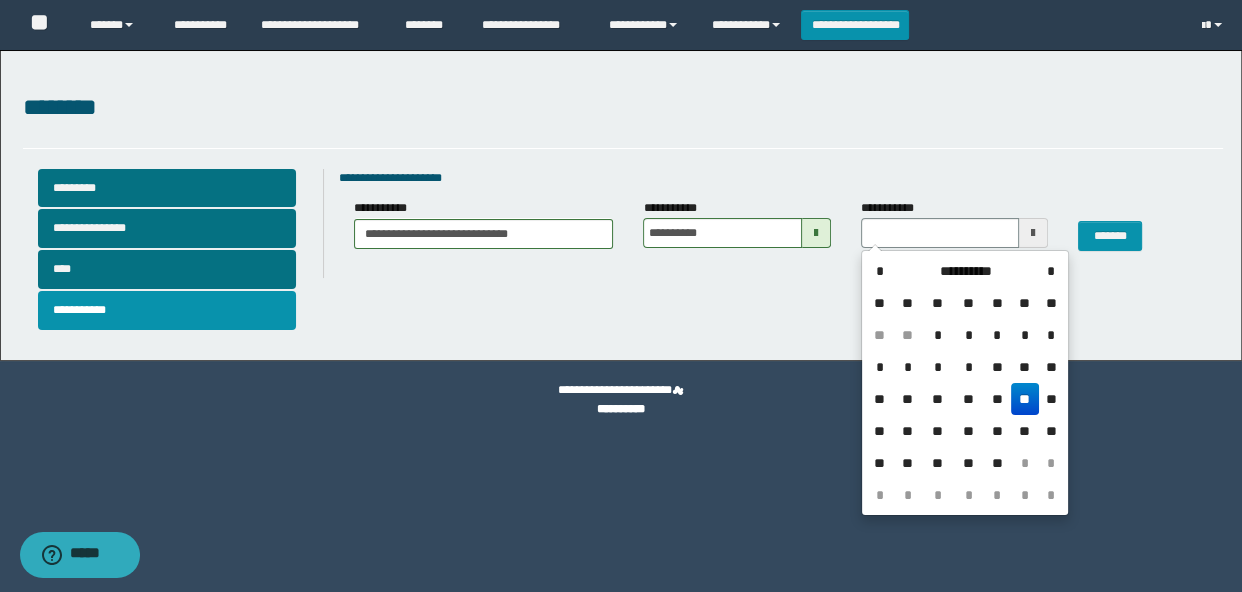 click on "**" at bounding box center [1025, 399] 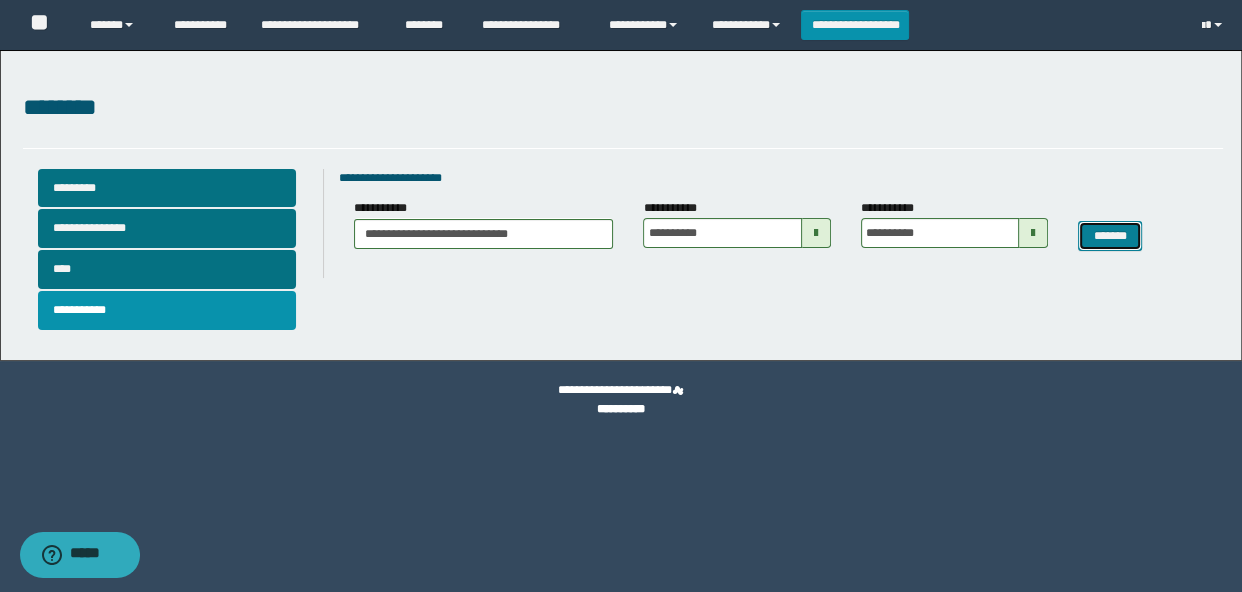 click on "*******" at bounding box center [1110, 236] 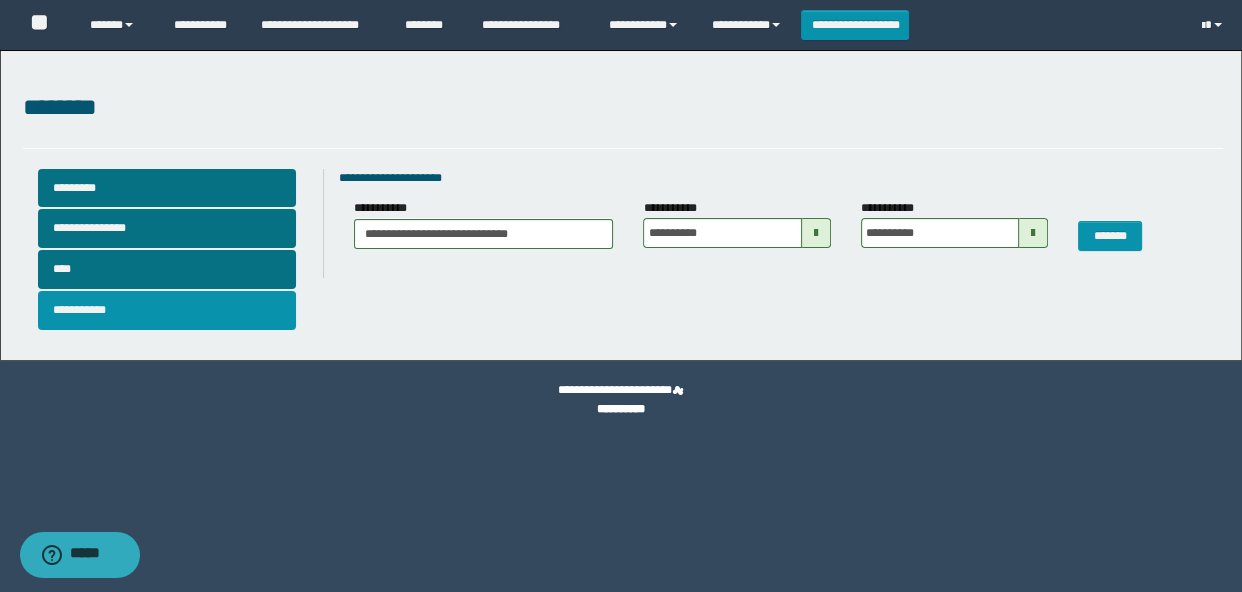 click on "**********" at bounding box center (167, 310) 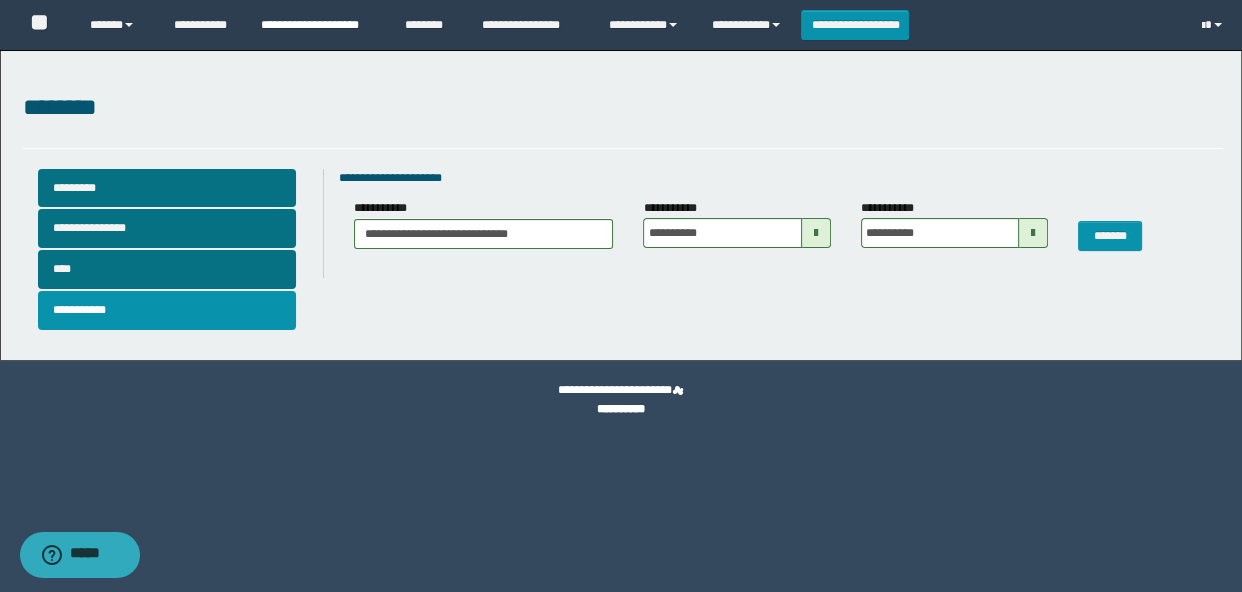 click on "**********" at bounding box center (318, 25) 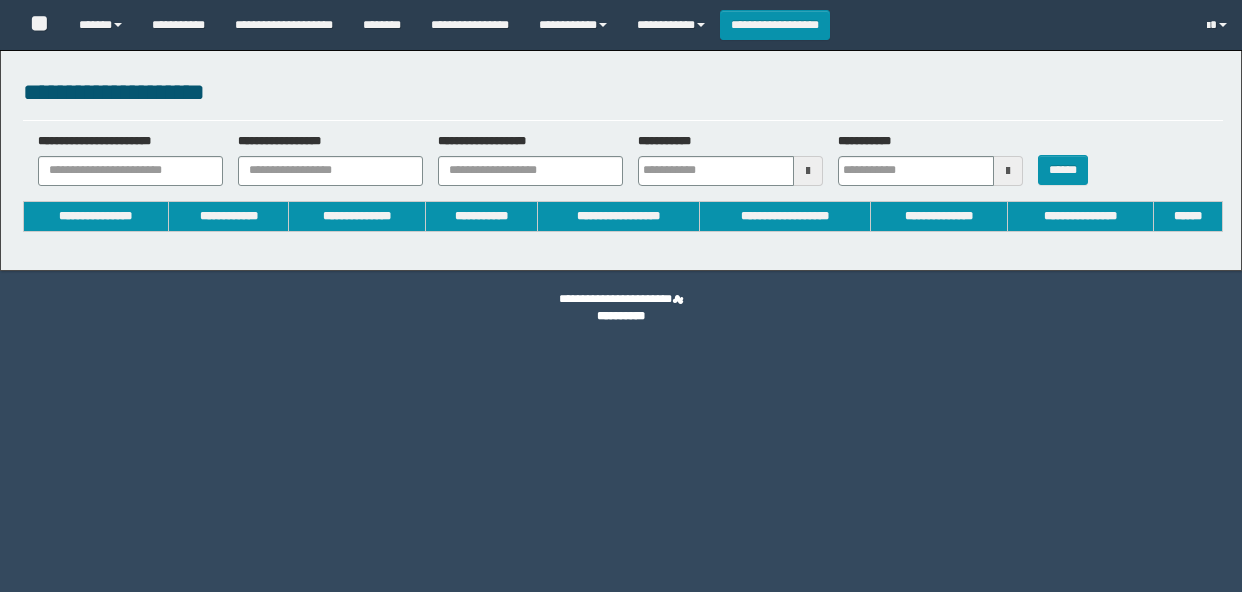 type on "**********" 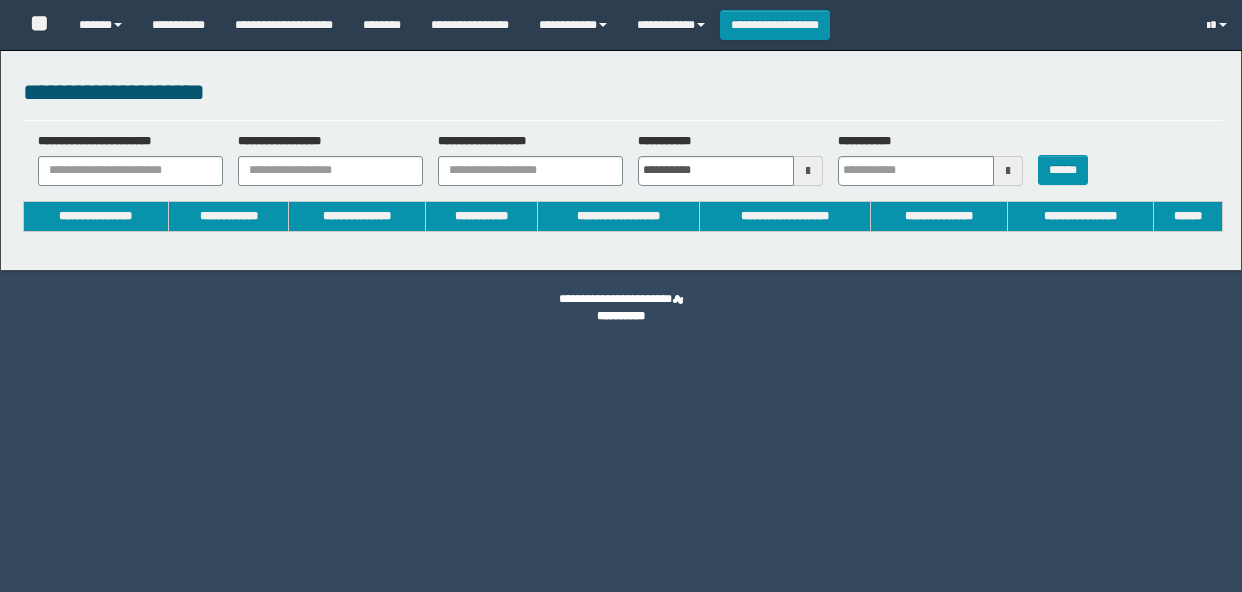 type on "**********" 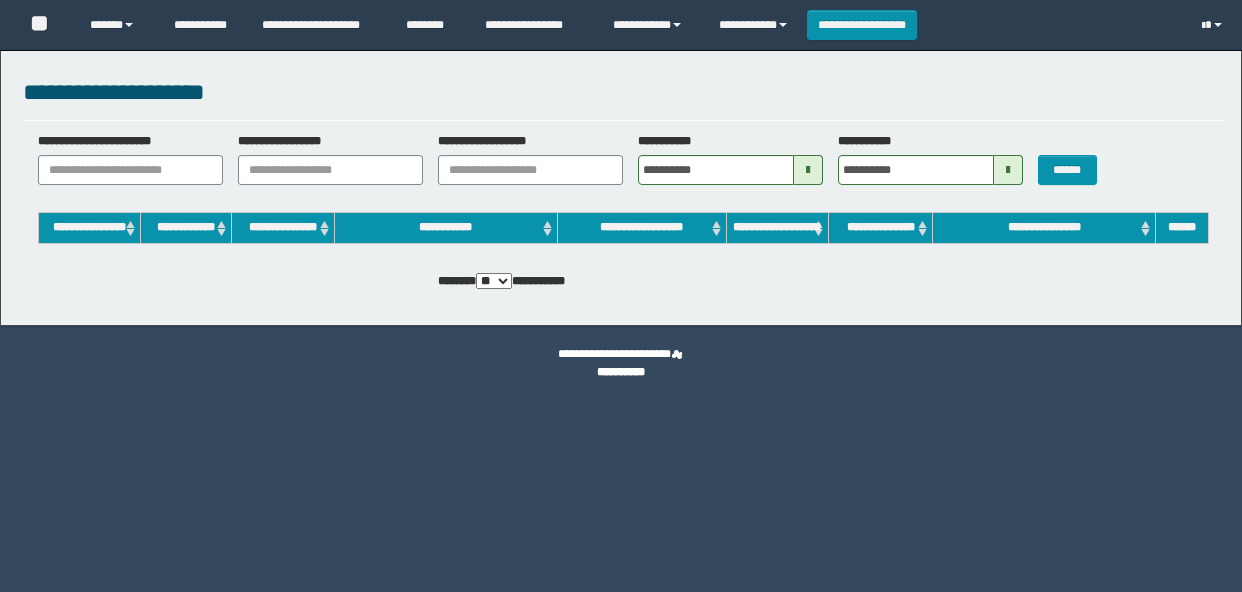 scroll, scrollTop: 0, scrollLeft: 0, axis: both 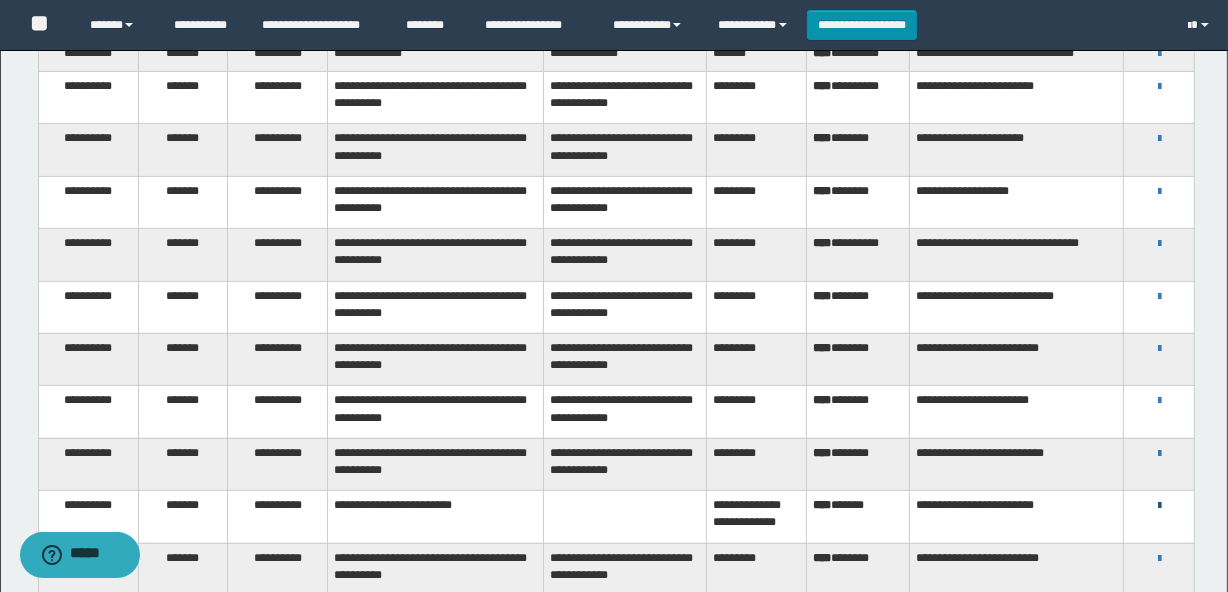click at bounding box center (1159, 506) 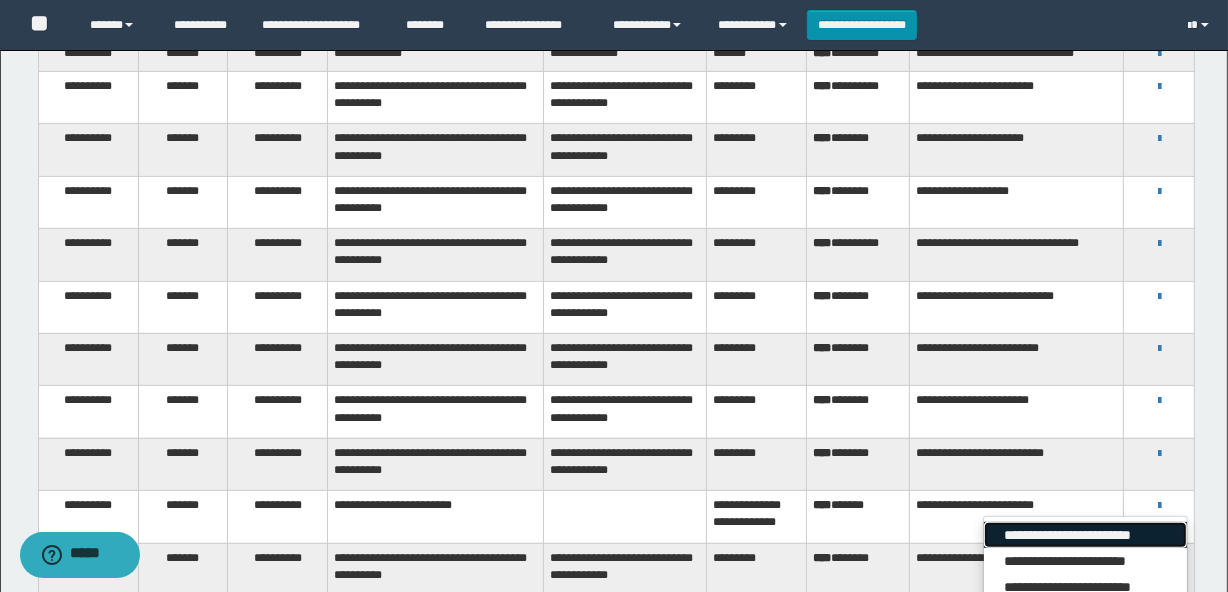 click on "**********" at bounding box center (1085, 535) 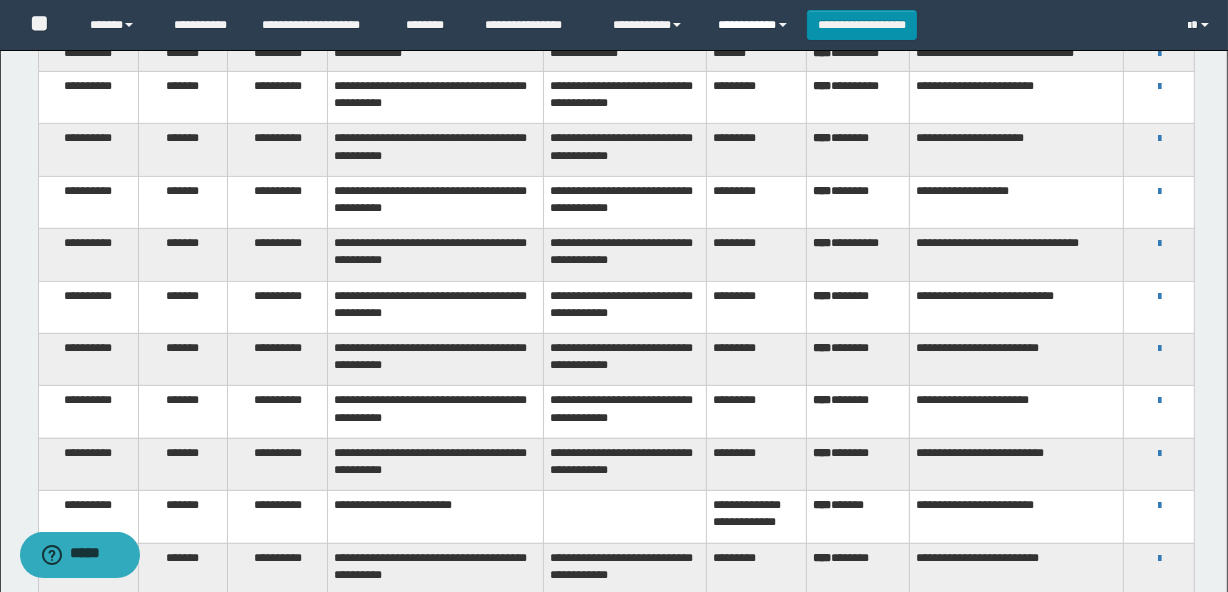 click on "**********" at bounding box center (755, 25) 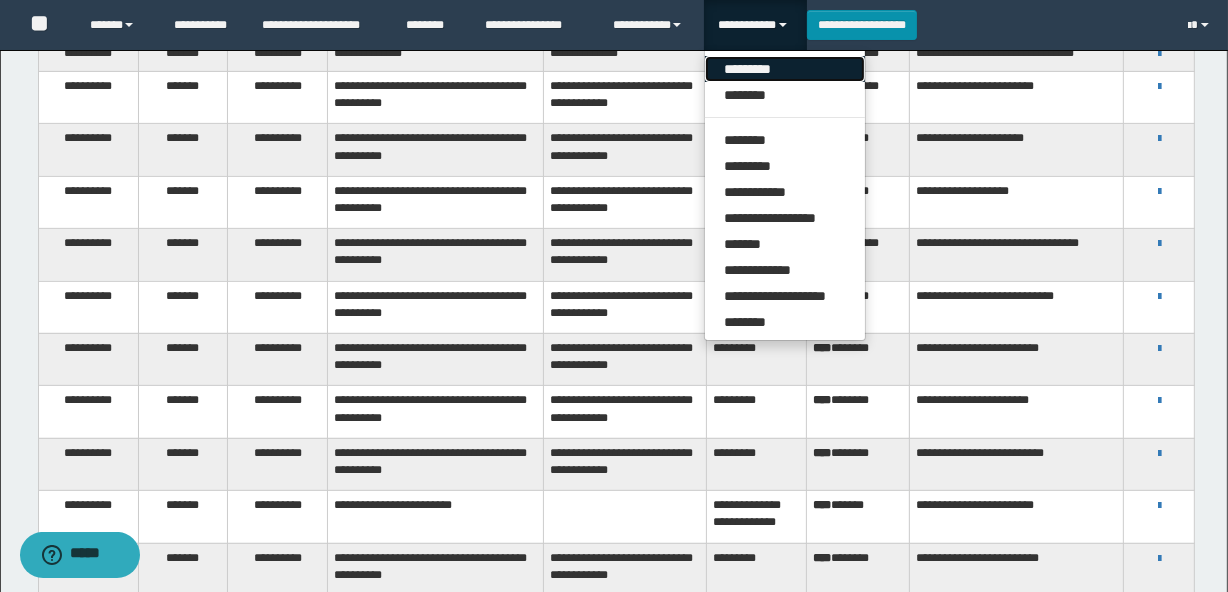 click on "*********" at bounding box center (785, 69) 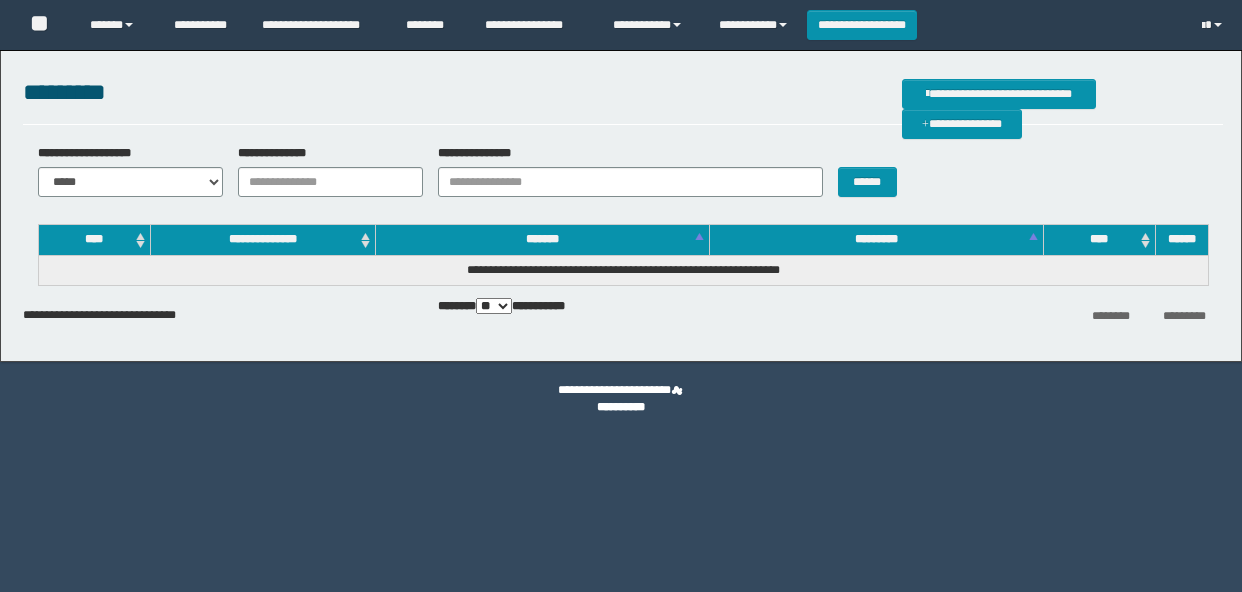 scroll, scrollTop: 0, scrollLeft: 0, axis: both 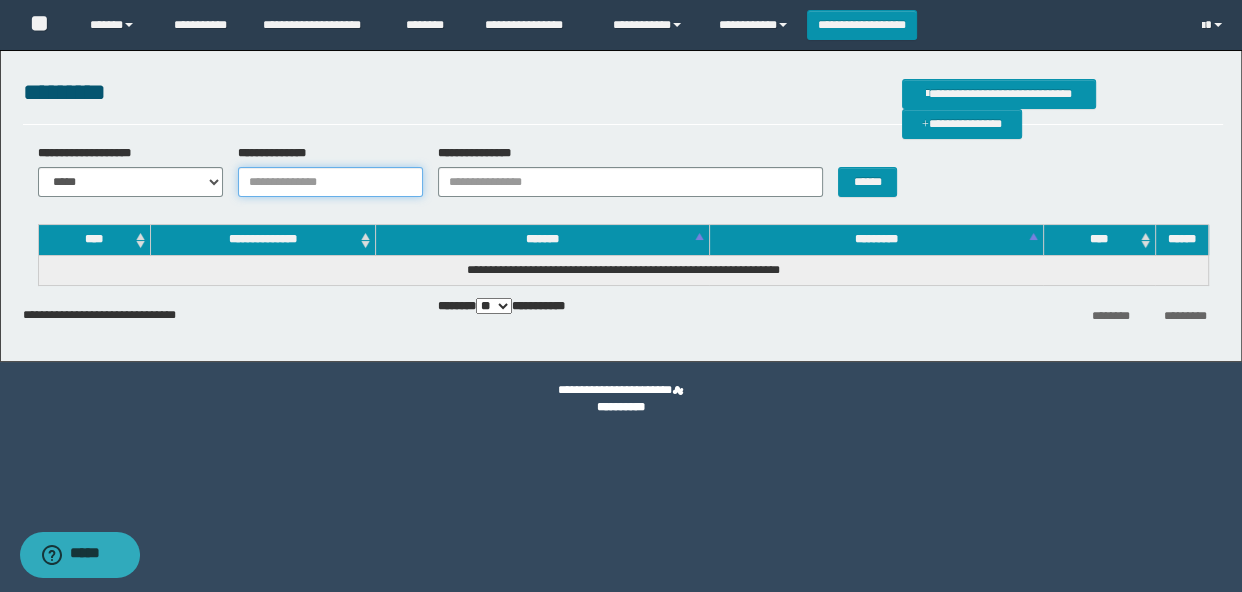 click on "**********" at bounding box center (330, 182) 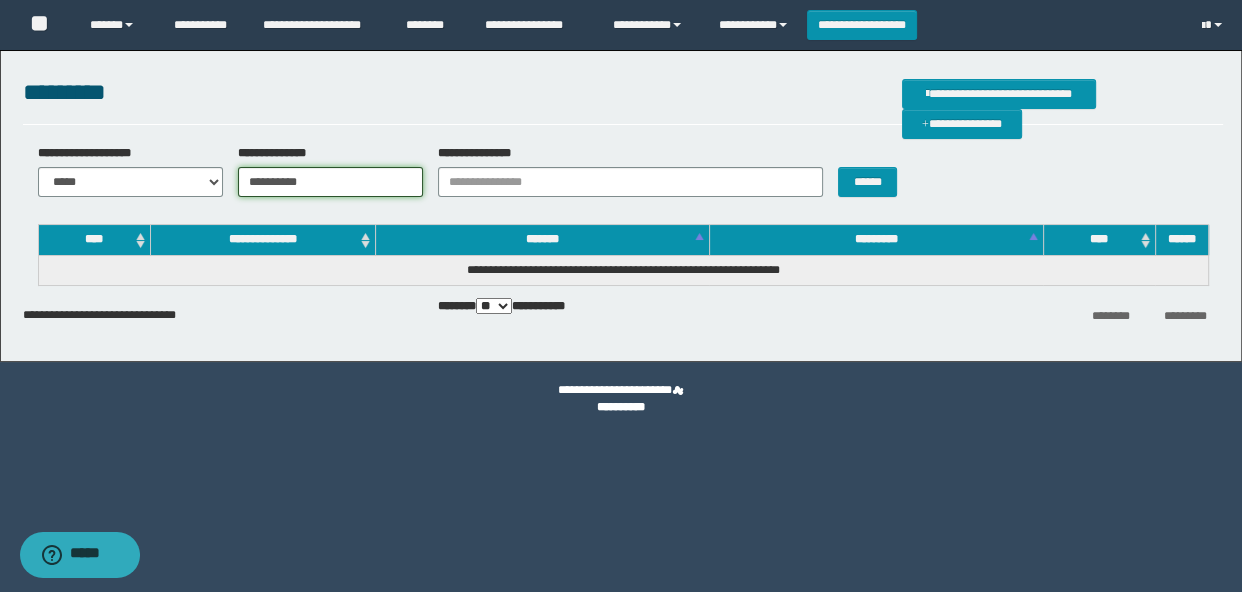 type on "**********" 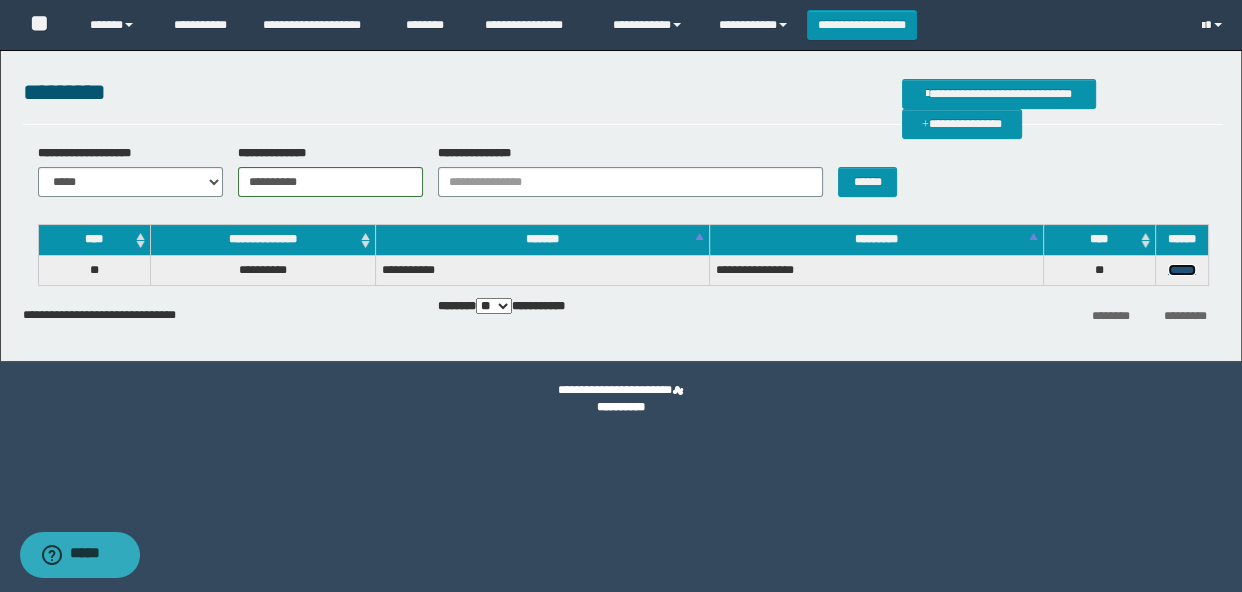 click on "******" at bounding box center [1182, 270] 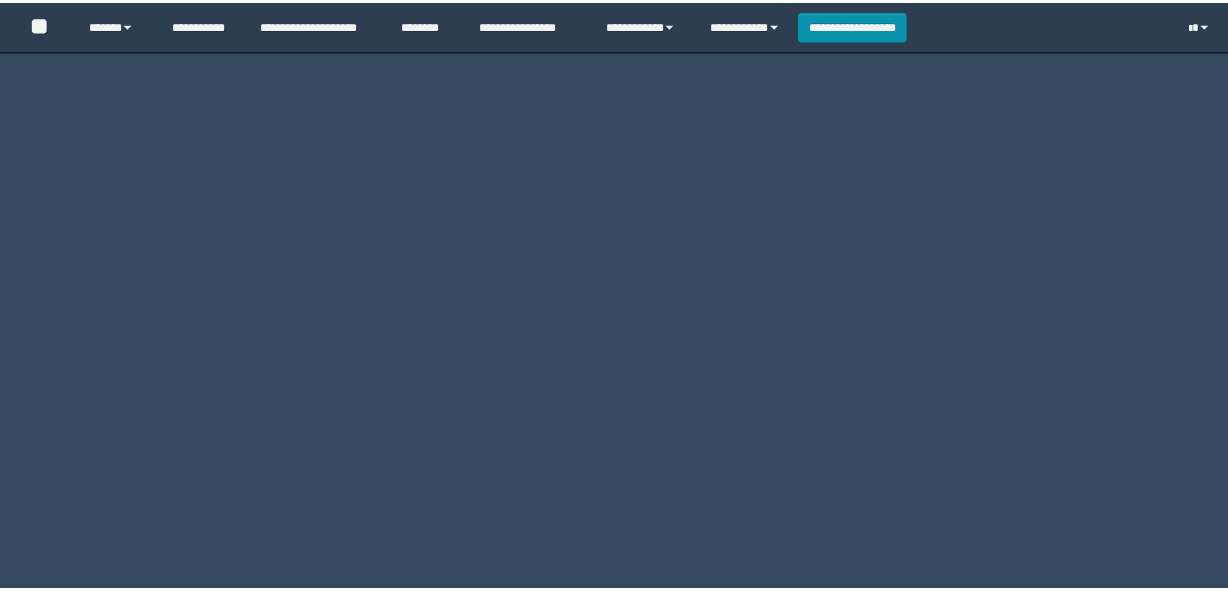 scroll, scrollTop: 0, scrollLeft: 0, axis: both 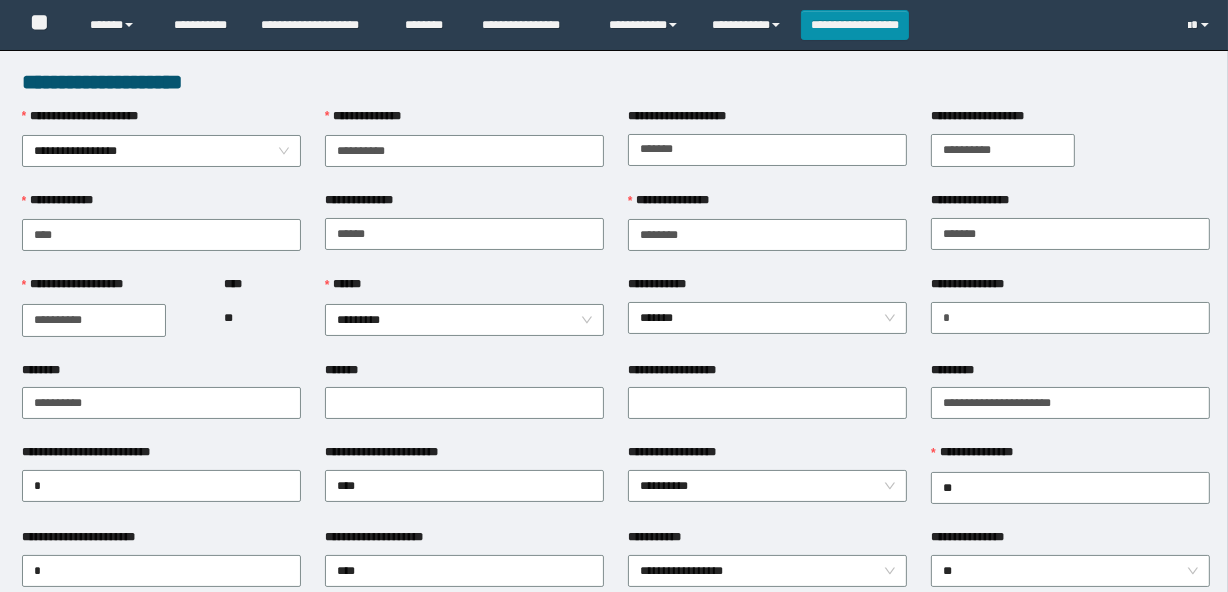 type on "**********" 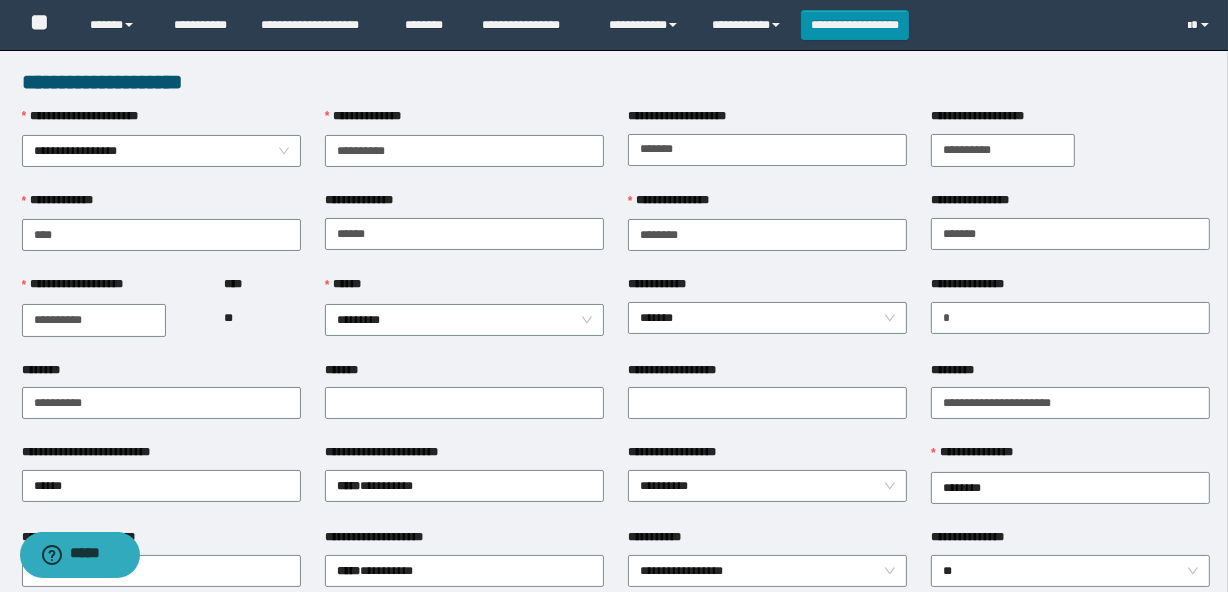 scroll, scrollTop: 0, scrollLeft: 0, axis: both 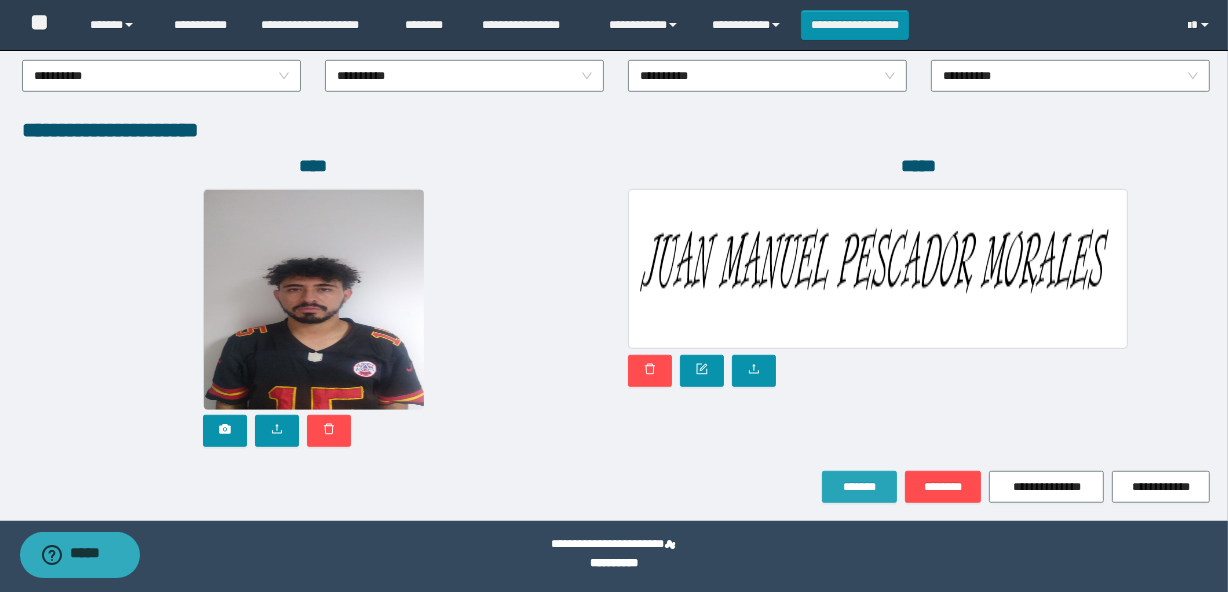 click on "*******" at bounding box center [859, 487] 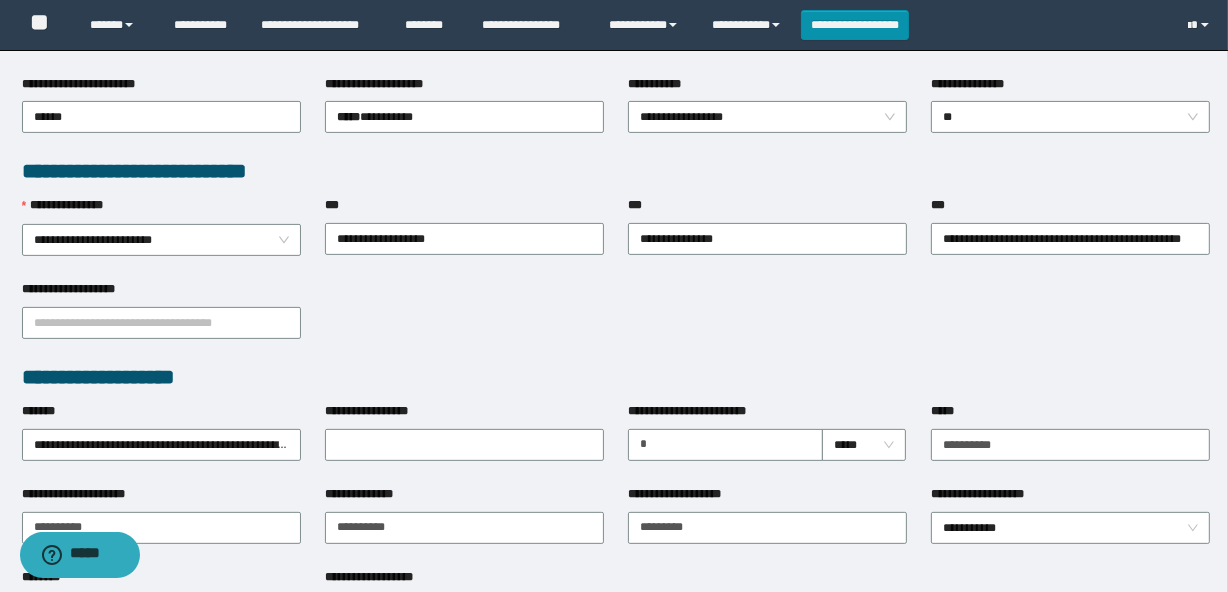 scroll, scrollTop: 344, scrollLeft: 0, axis: vertical 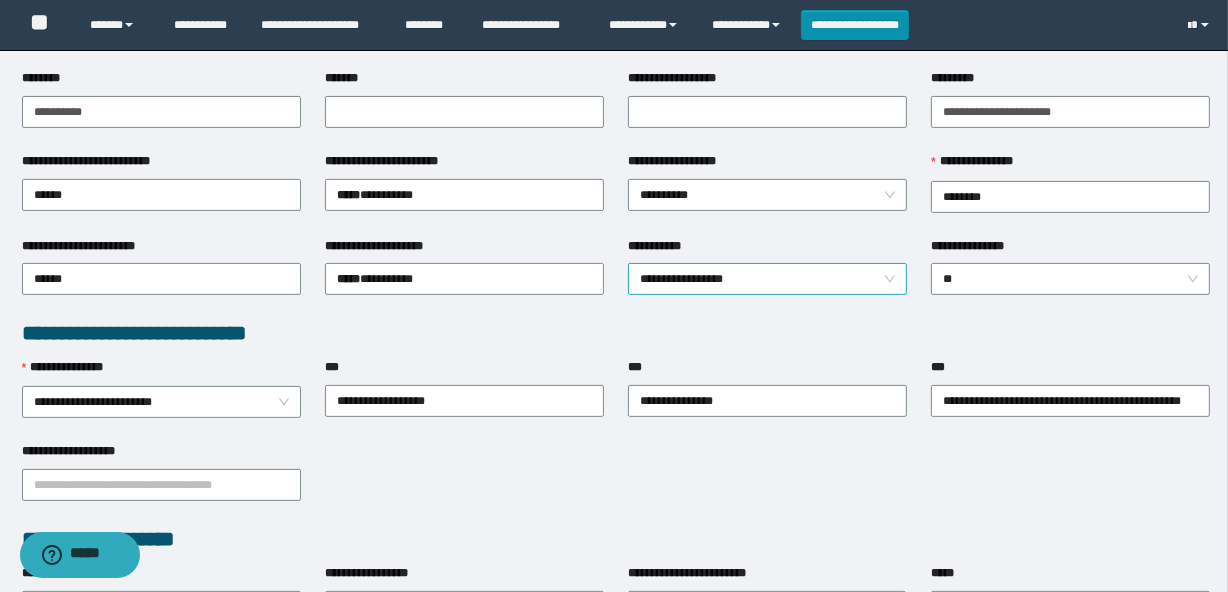click on "**********" at bounding box center (767, 279) 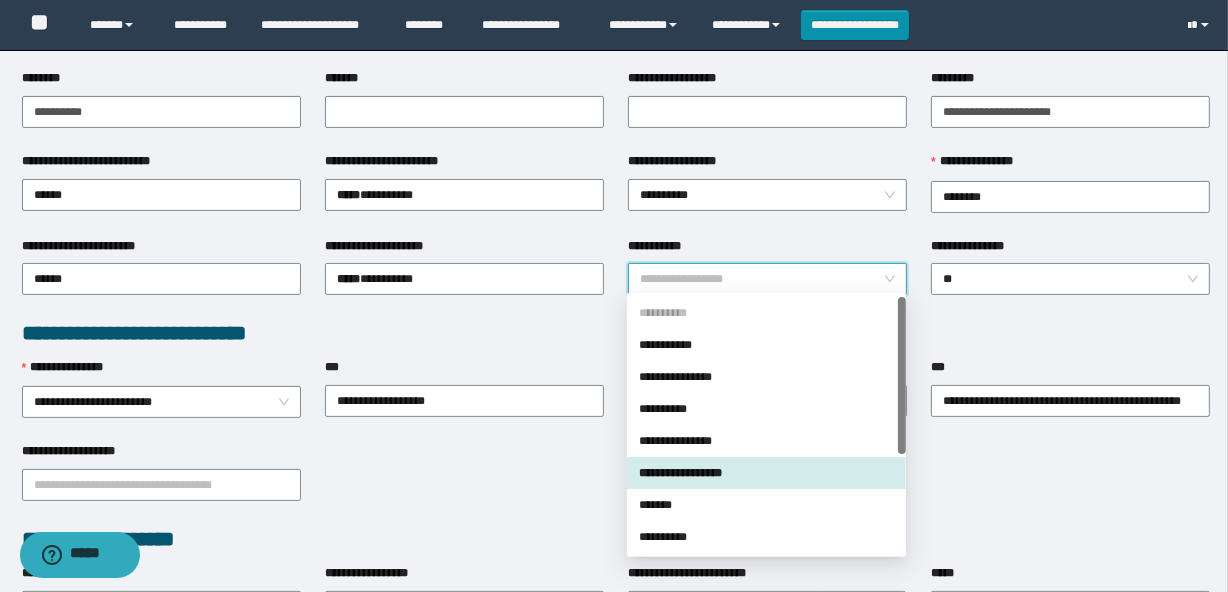 click on "**********" at bounding box center (616, 333) 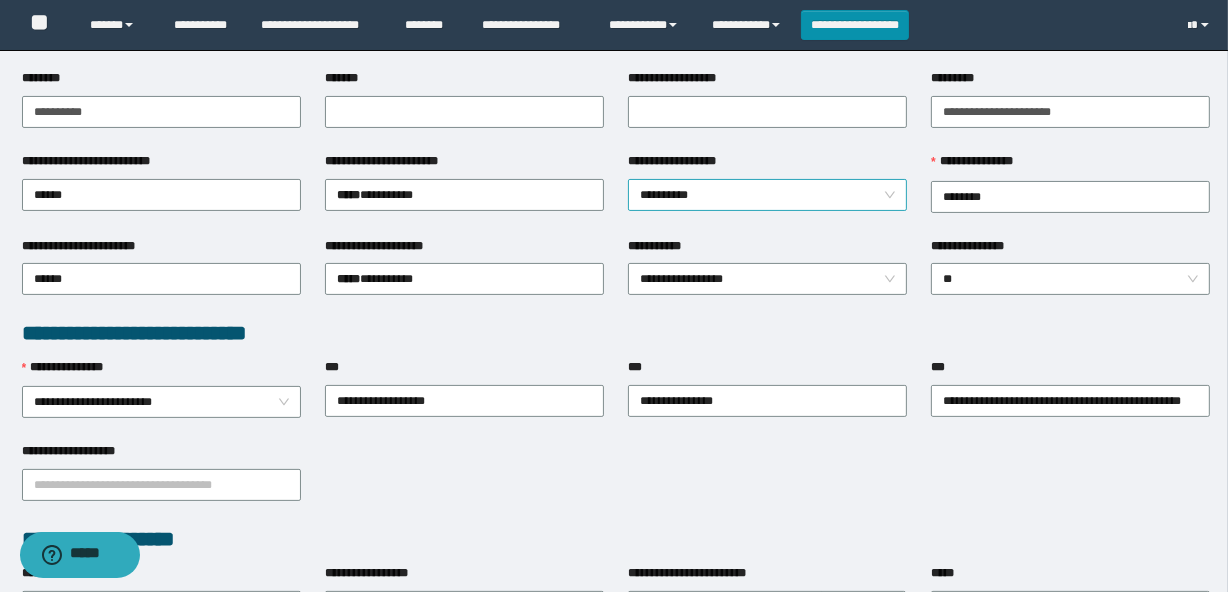 click on "**********" at bounding box center [767, 195] 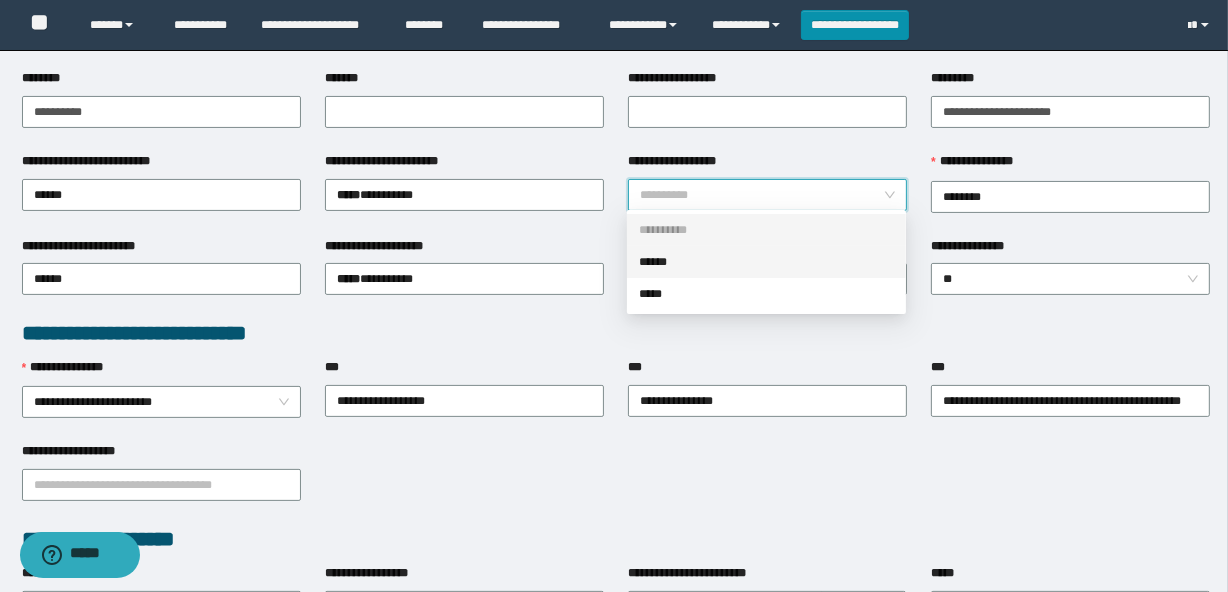 click on "******" at bounding box center (766, 262) 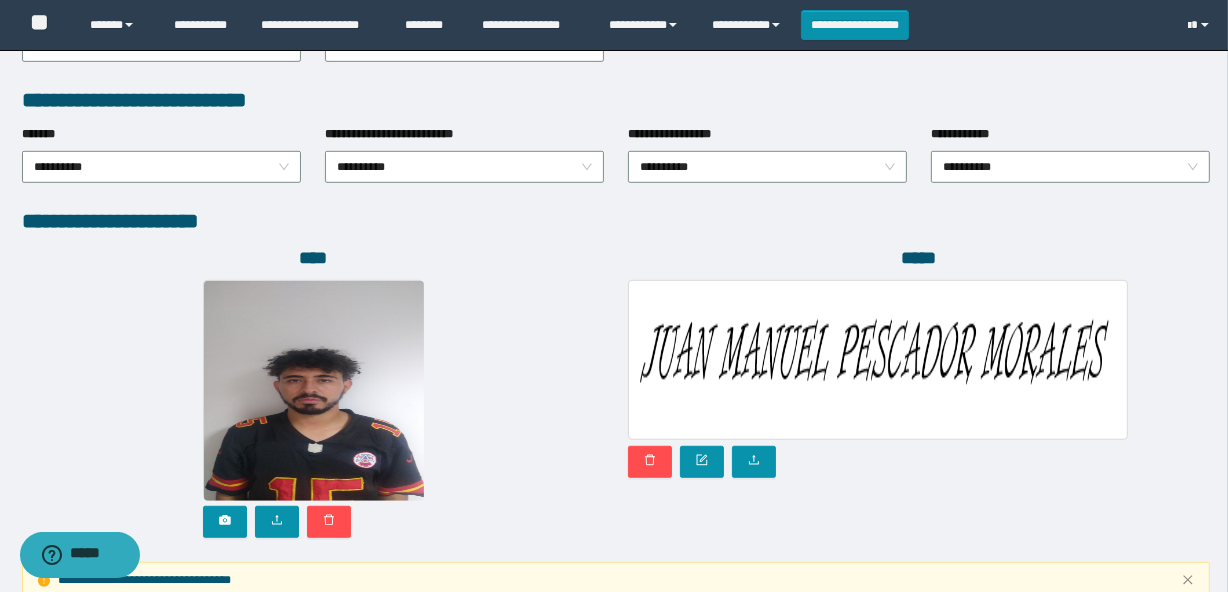 scroll, scrollTop: 1216, scrollLeft: 0, axis: vertical 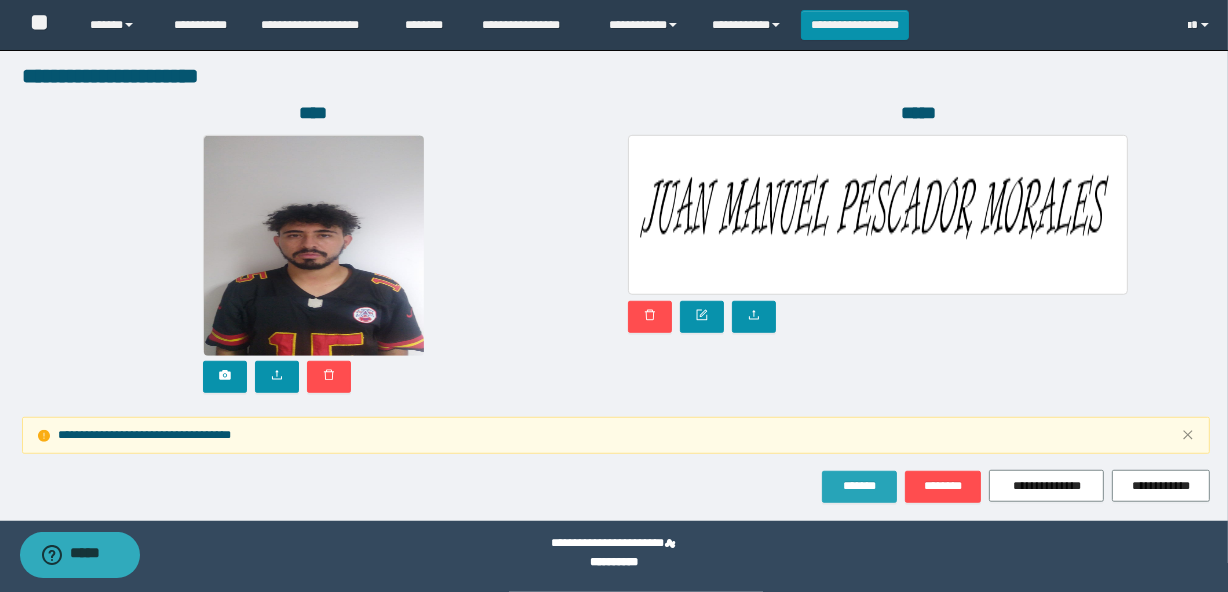 click on "*******" at bounding box center (859, 486) 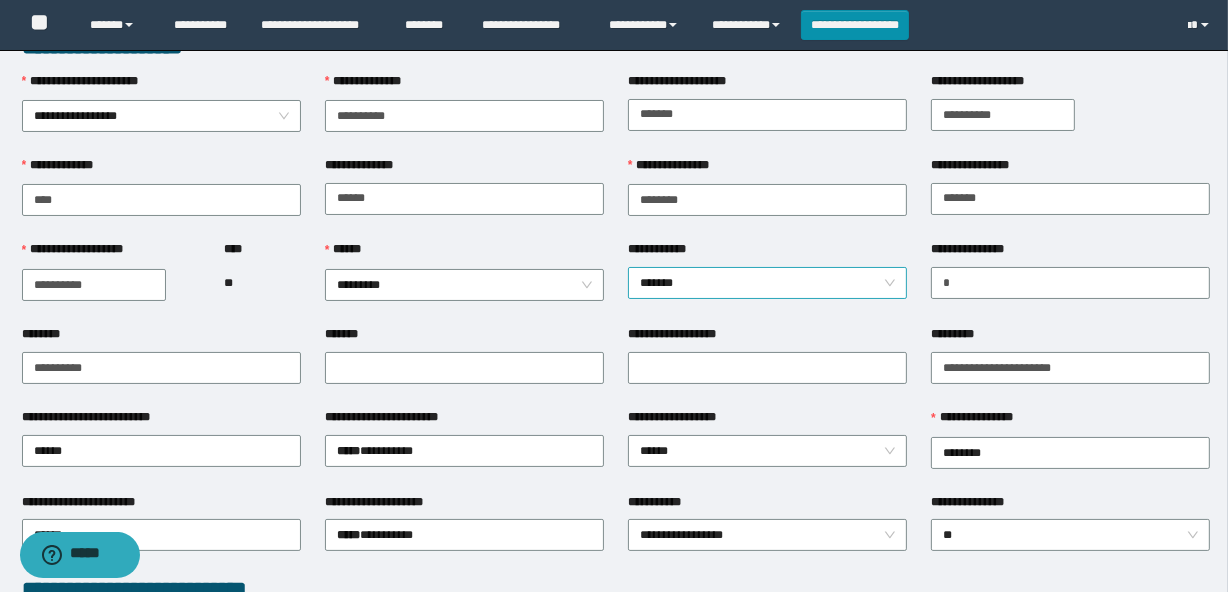 scroll, scrollTop: 0, scrollLeft: 0, axis: both 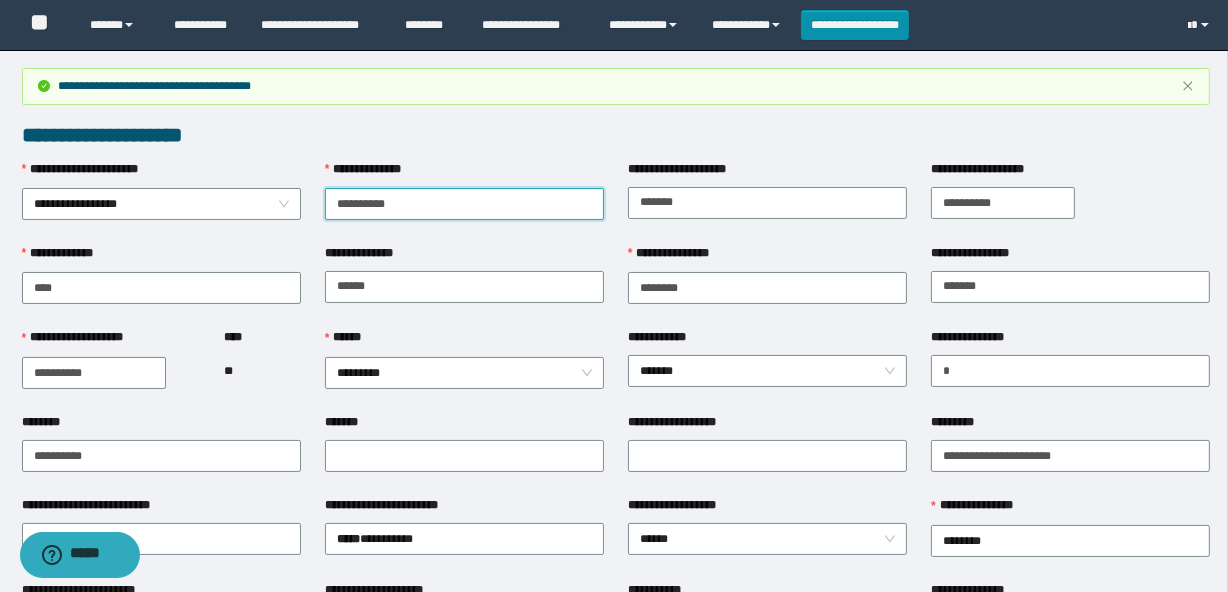 drag, startPoint x: 417, startPoint y: 198, endPoint x: 318, endPoint y: 208, distance: 99.50377 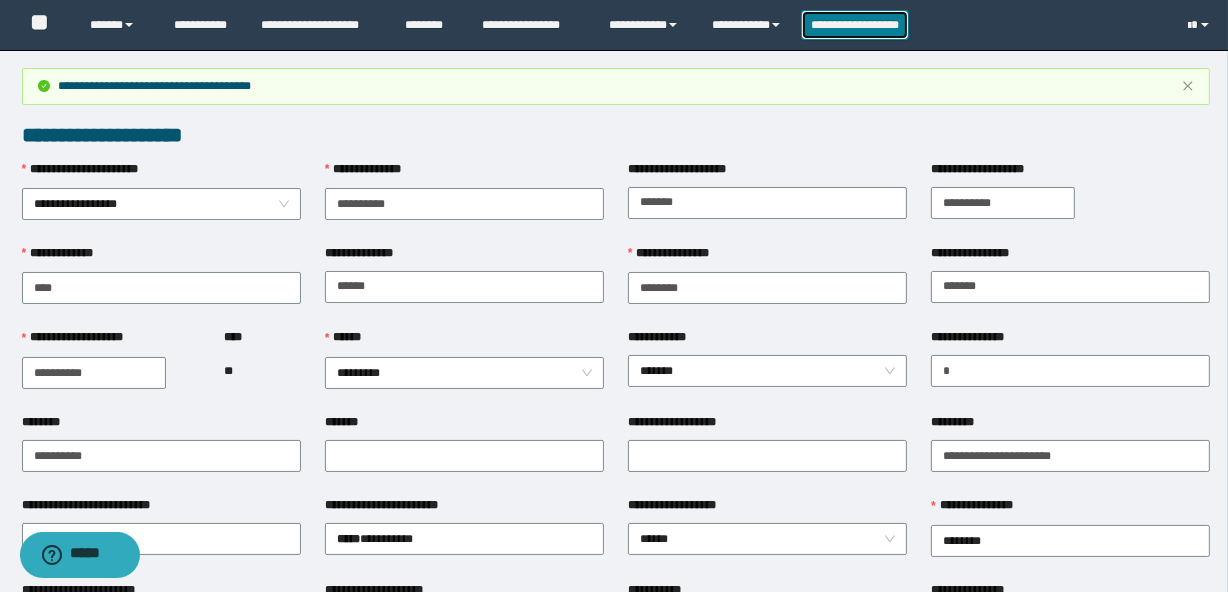 click on "**********" at bounding box center [855, 25] 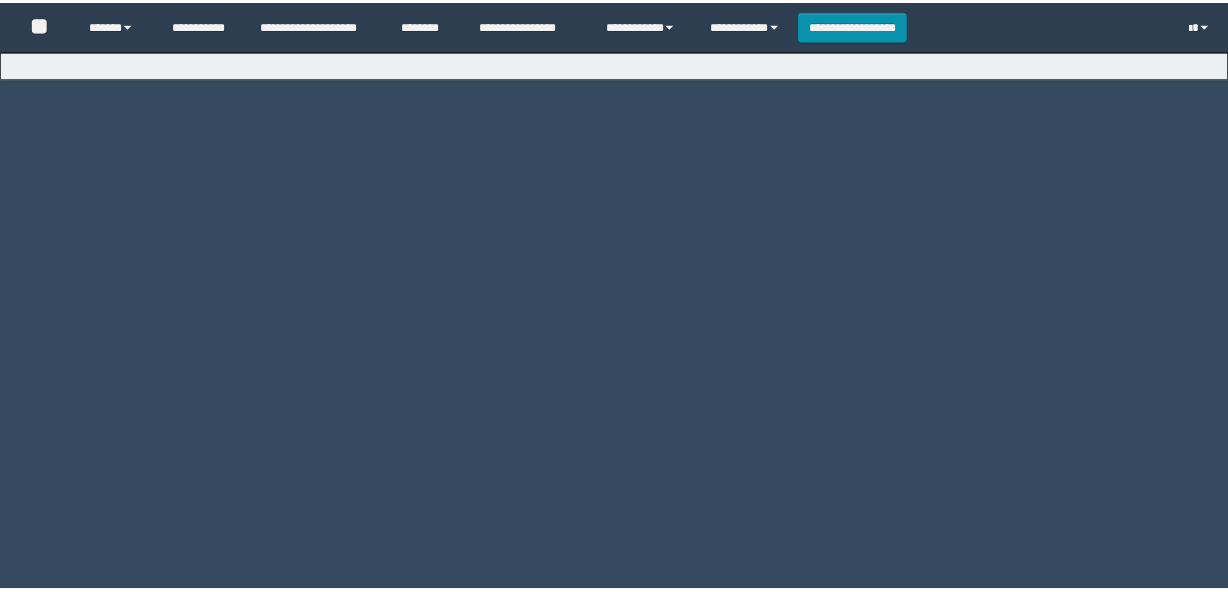 scroll, scrollTop: 0, scrollLeft: 0, axis: both 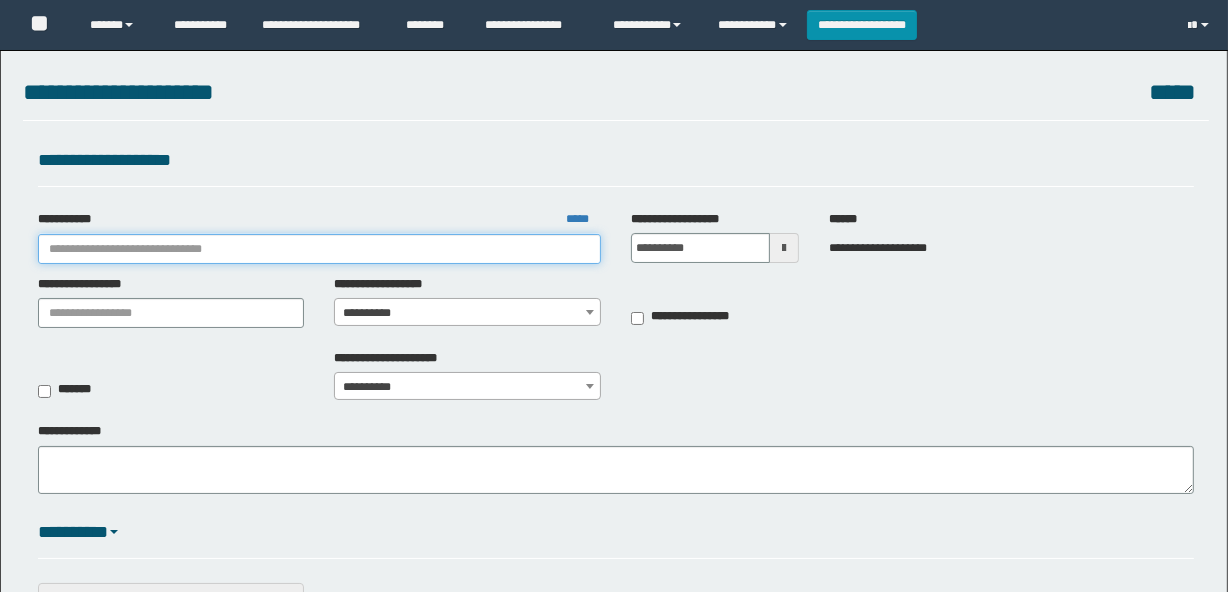 click on "**********" at bounding box center [319, 249] 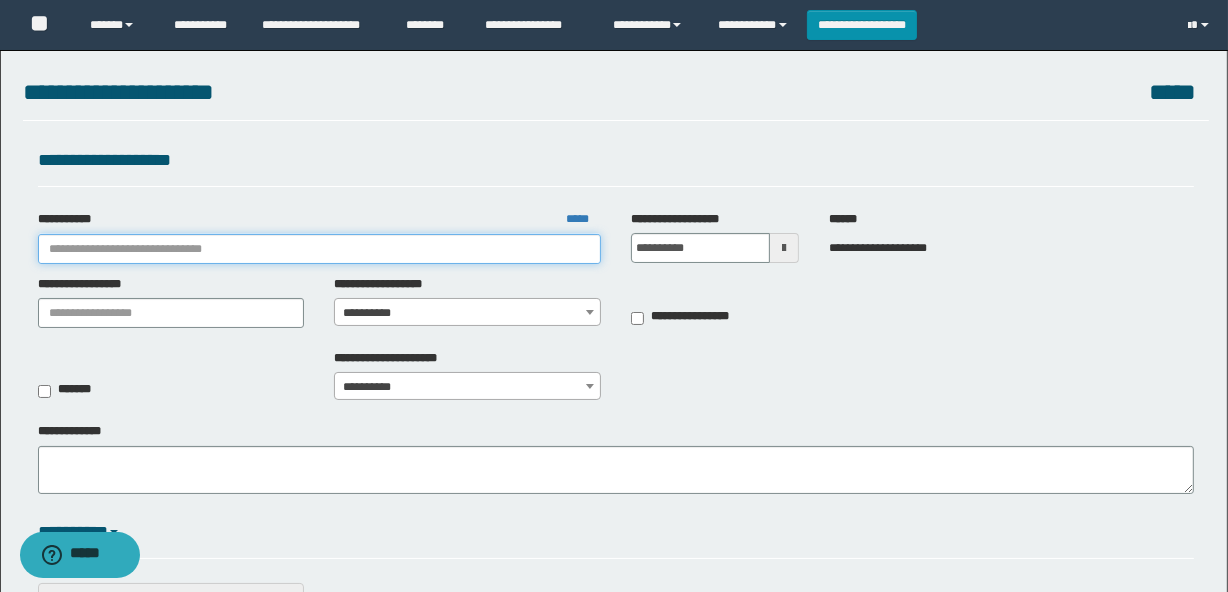 scroll, scrollTop: 0, scrollLeft: 0, axis: both 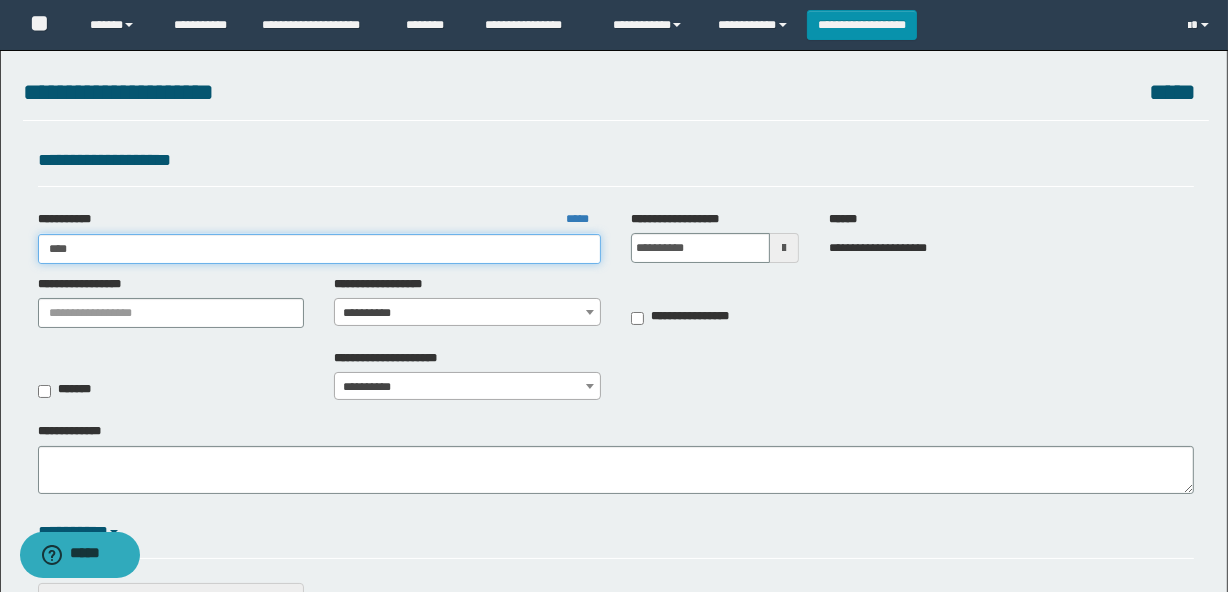 type on "*****" 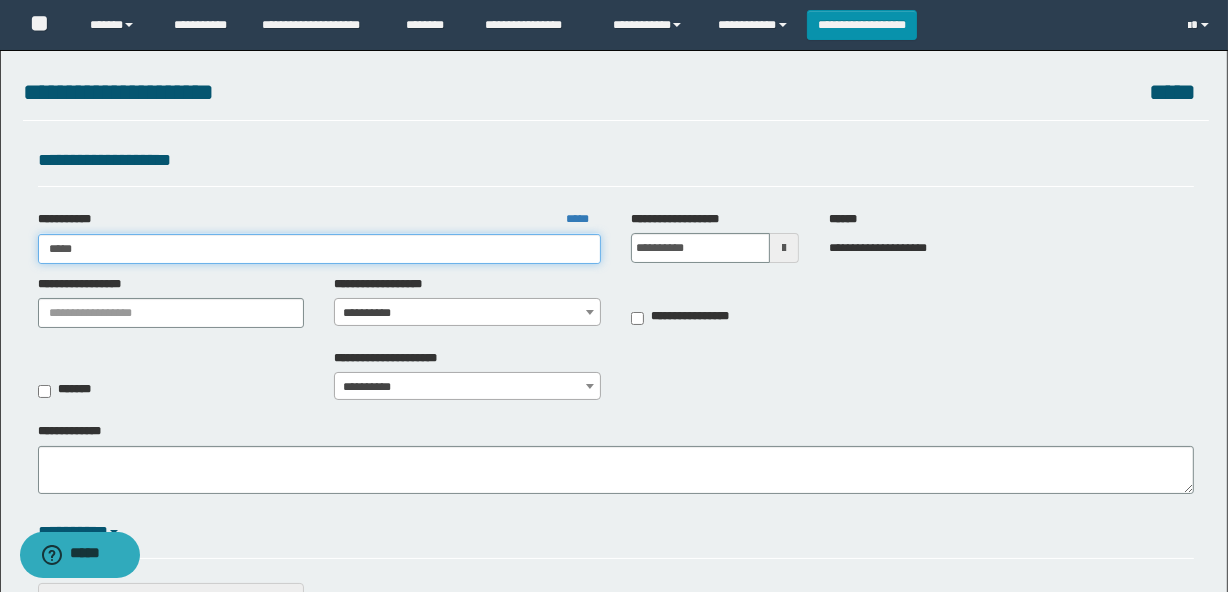 type on "*****" 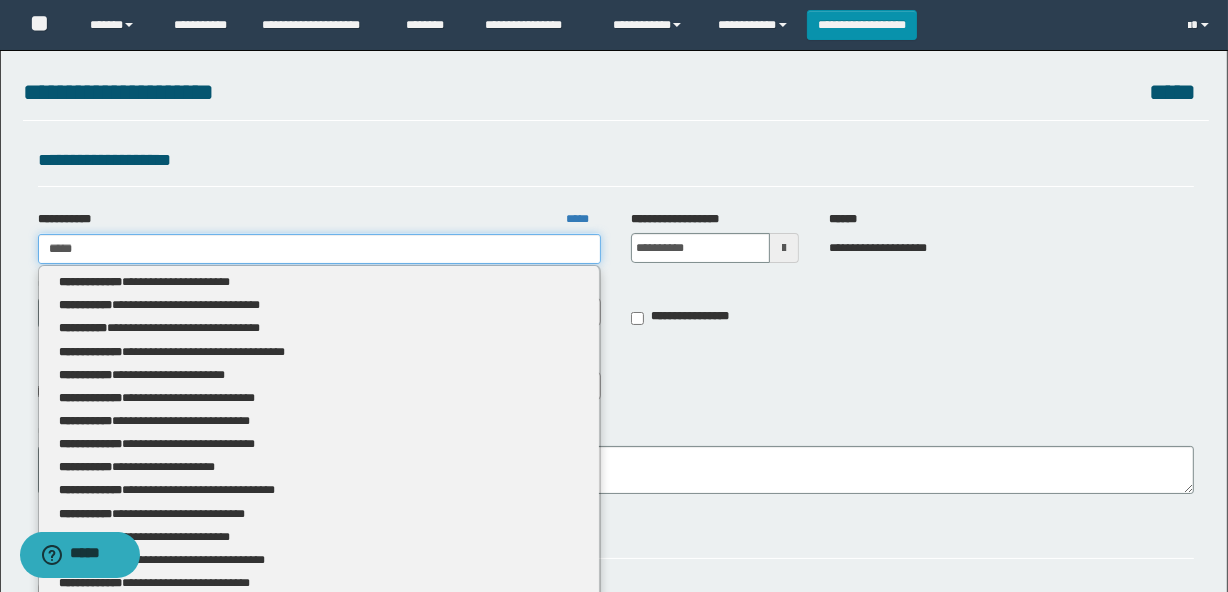 type 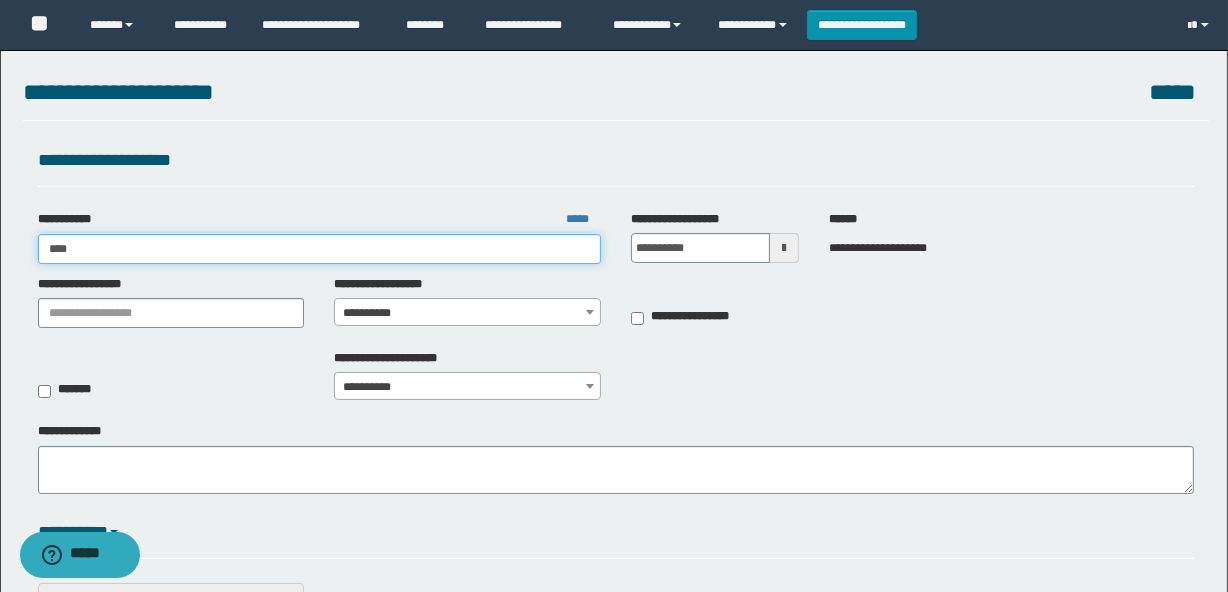 type on "***" 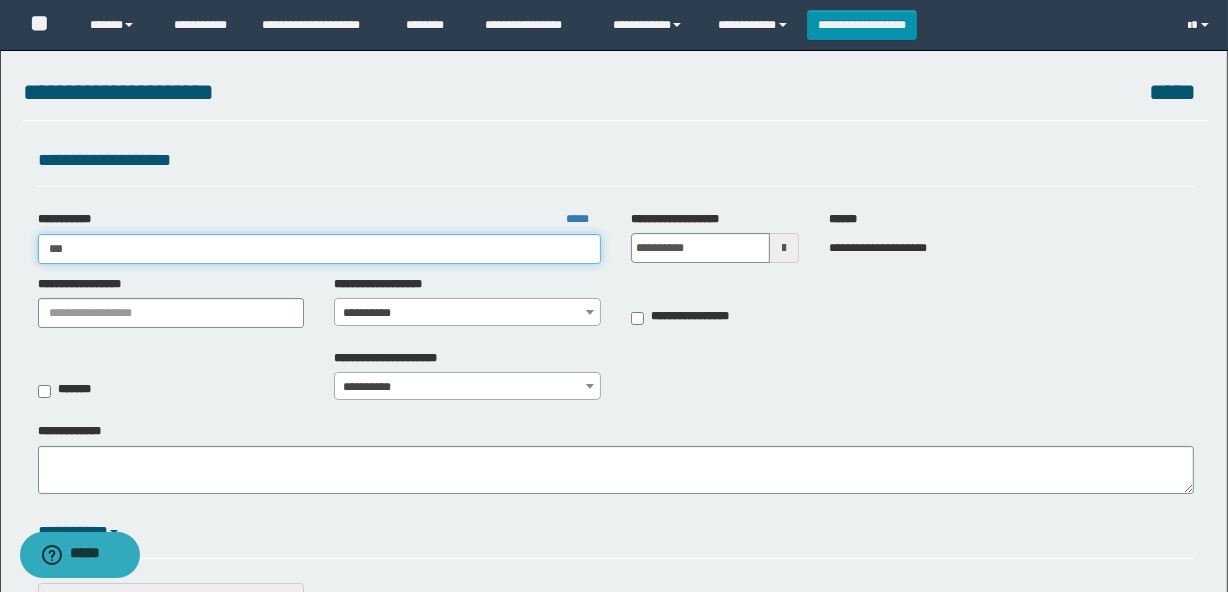 type on "***" 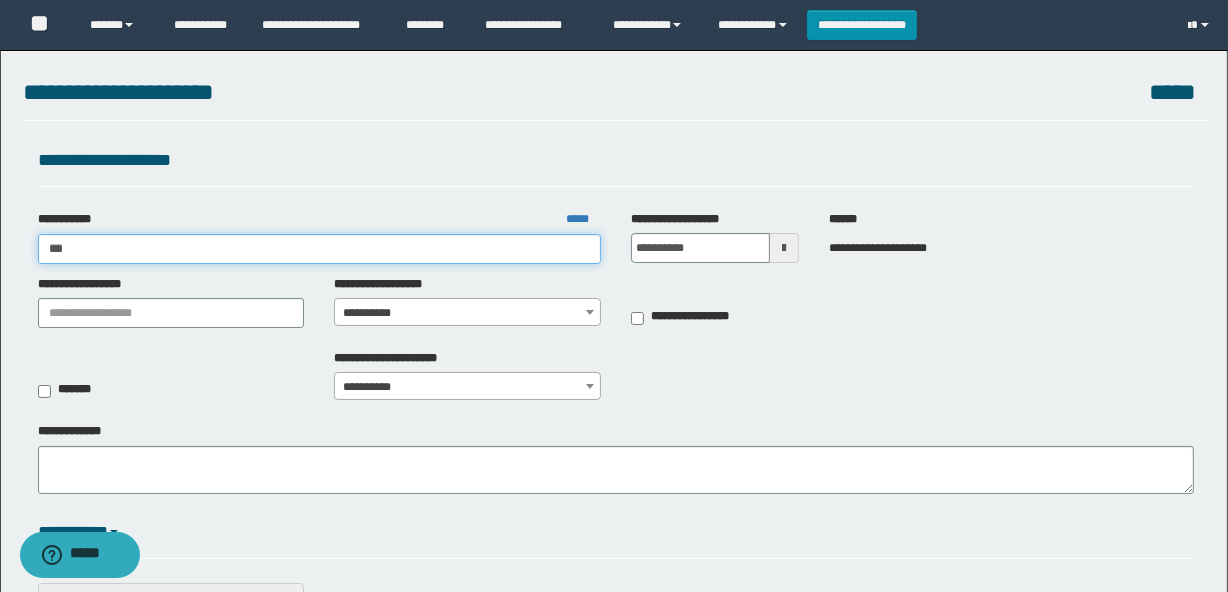 type 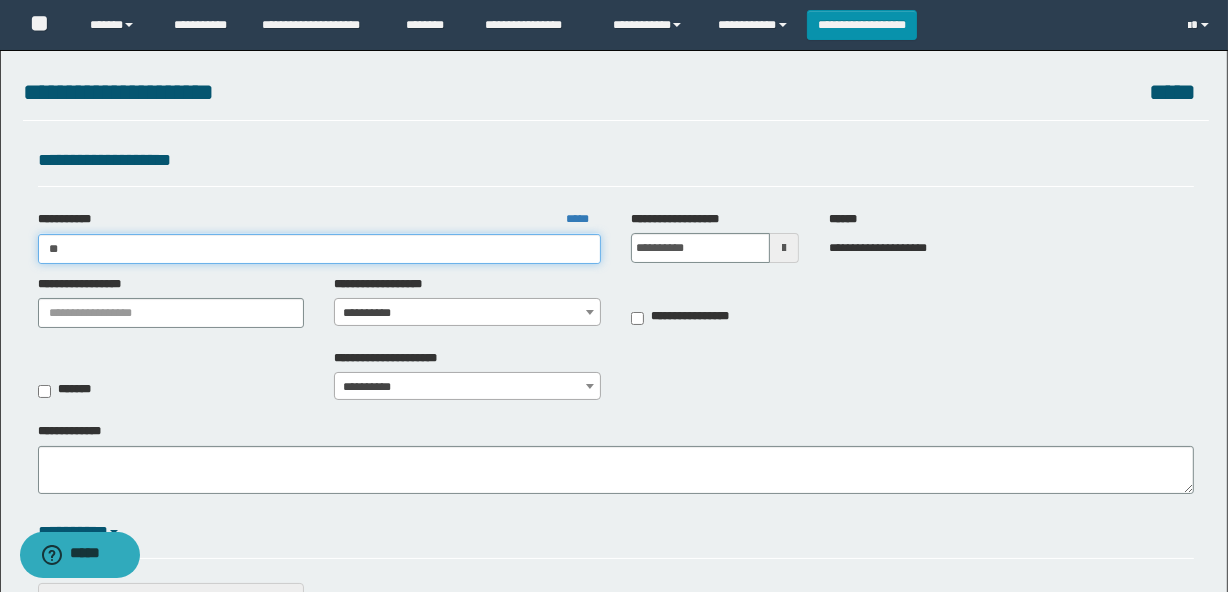 type on "*" 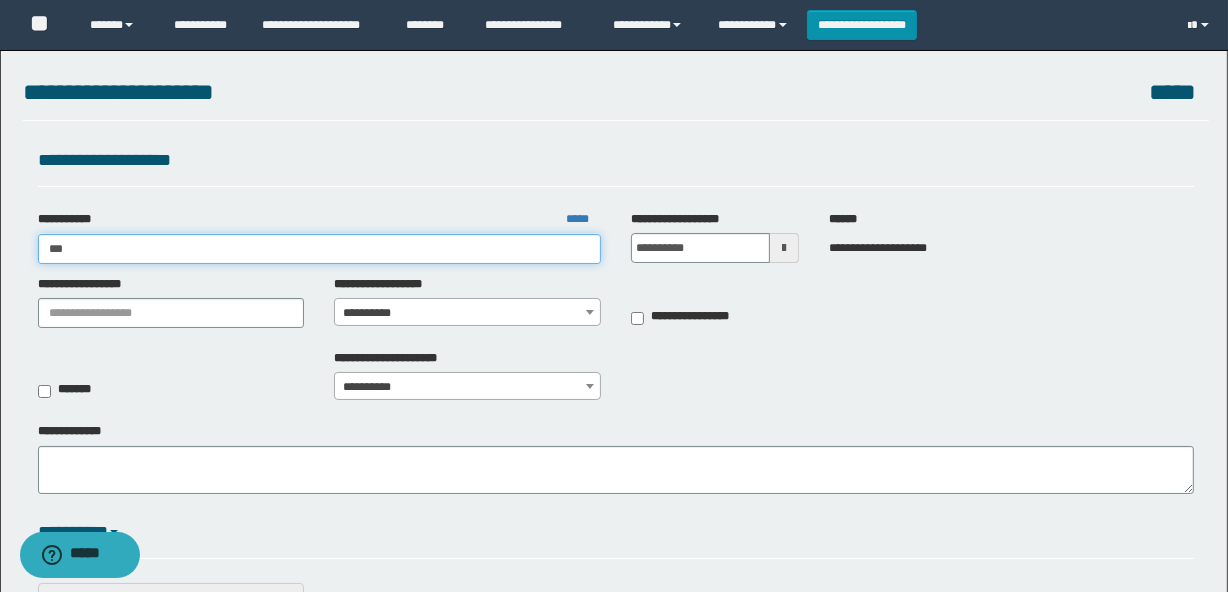 type on "****" 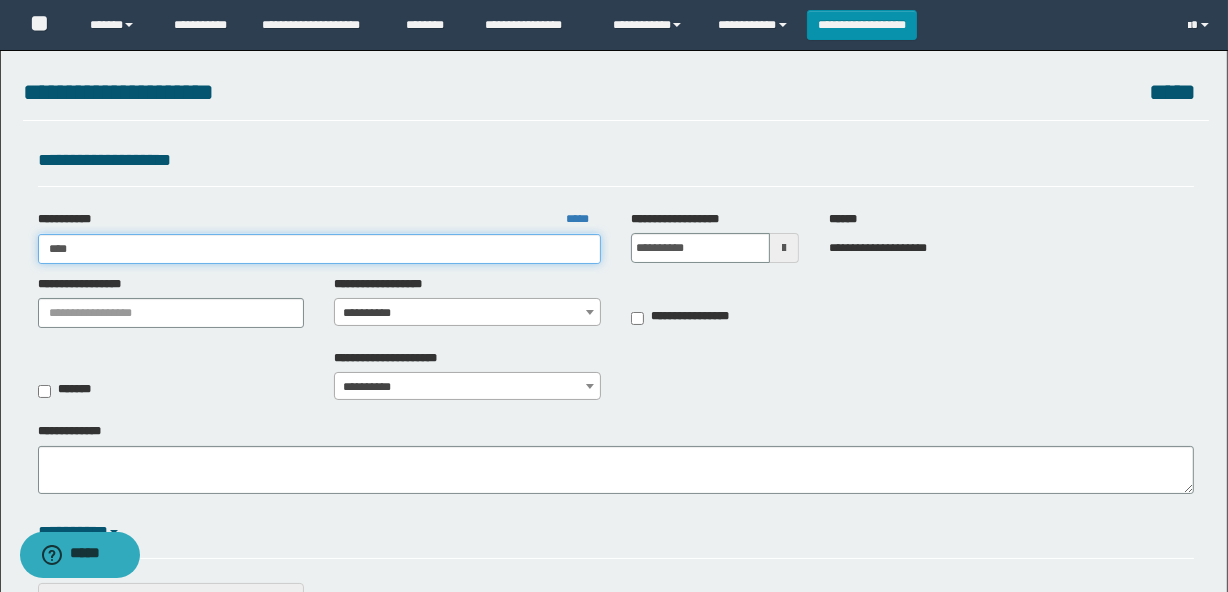 type on "****" 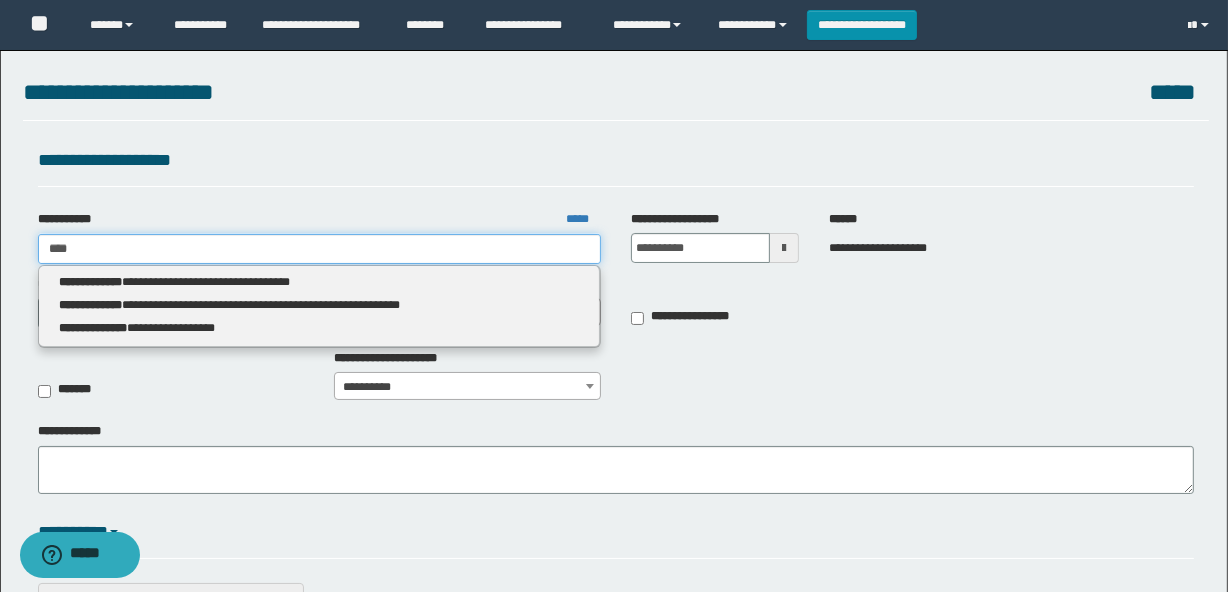 type 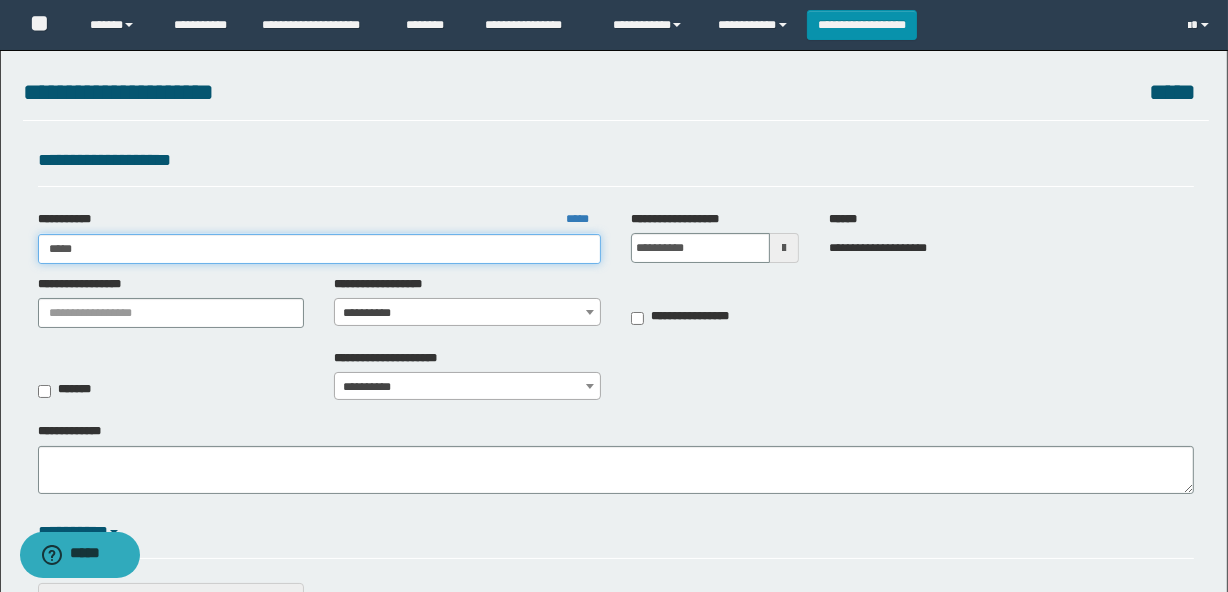 type on "****" 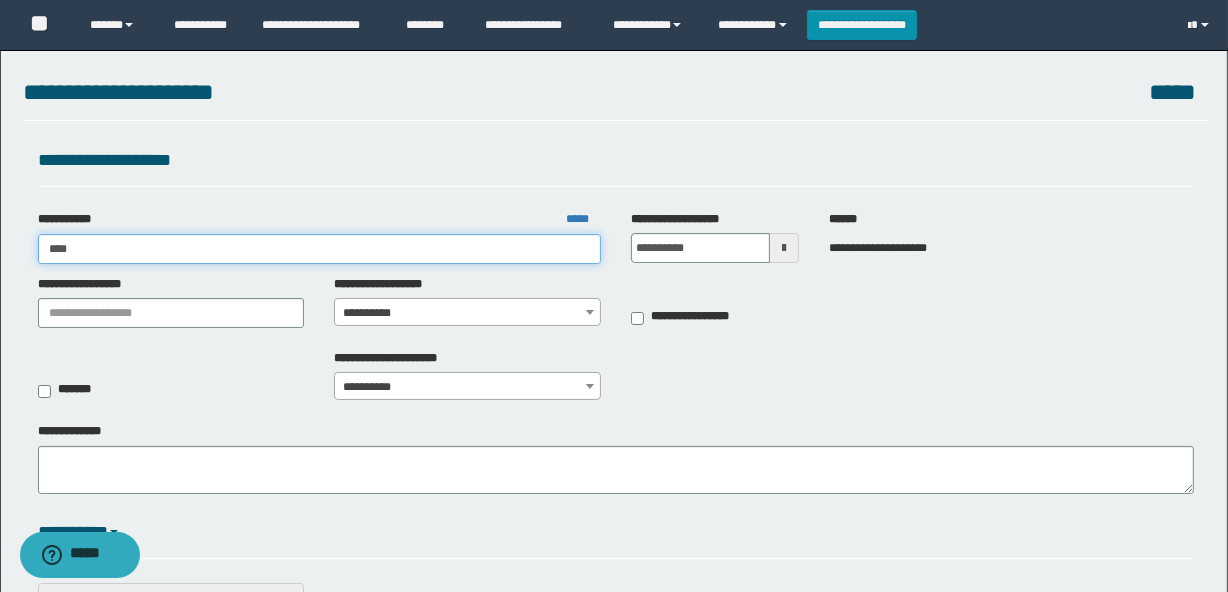 type on "****" 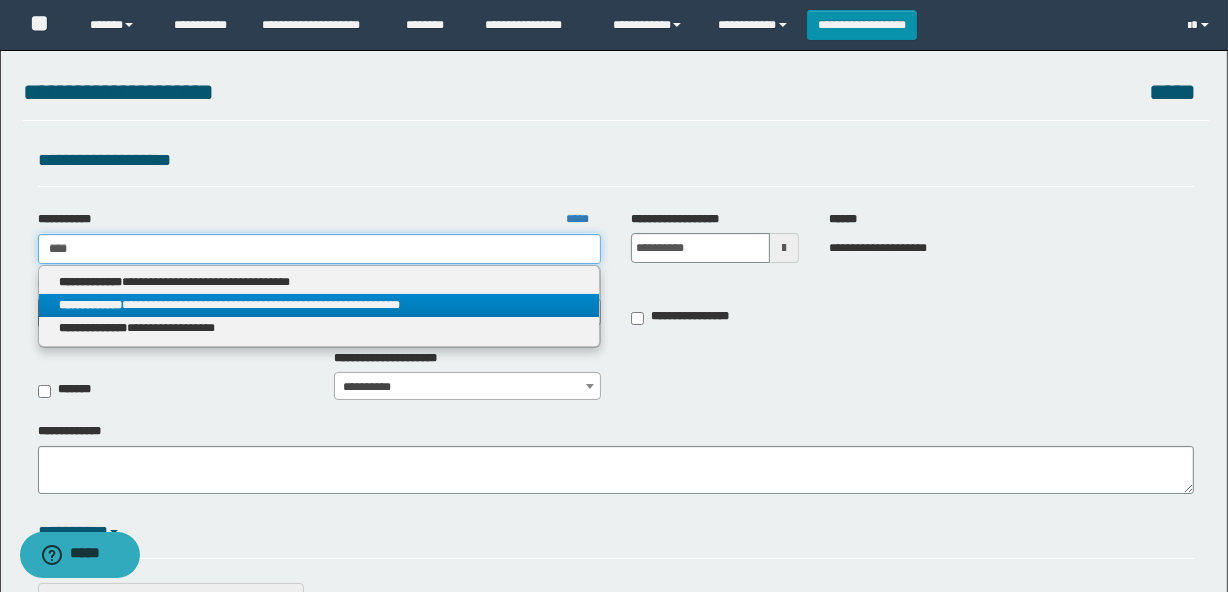 type on "****" 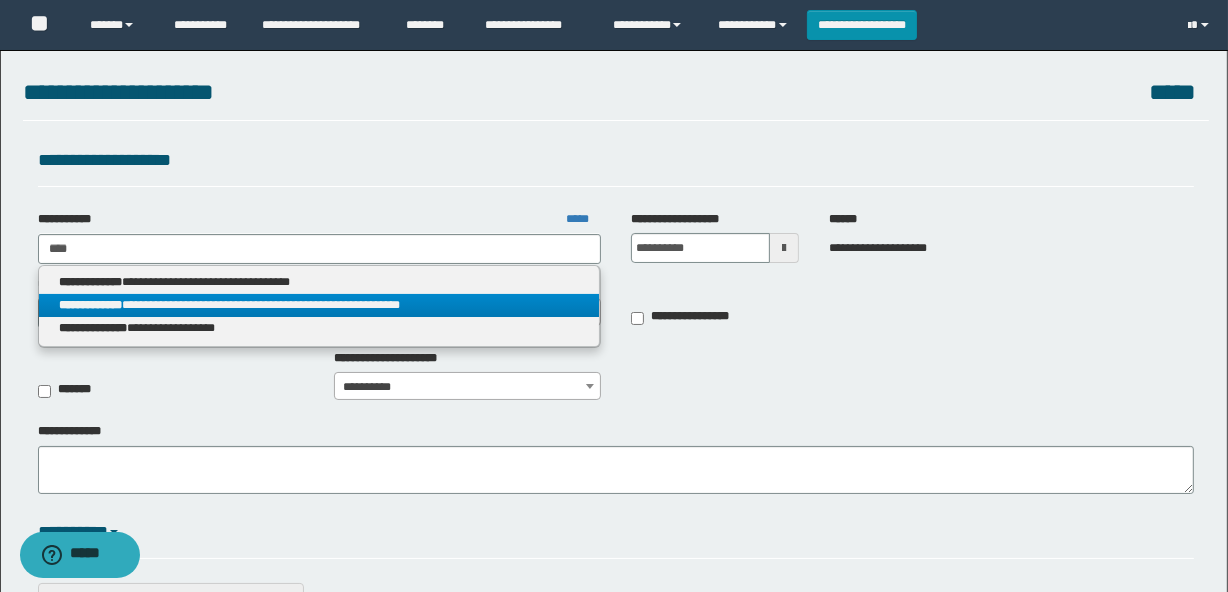 click on "**********" at bounding box center (319, 305) 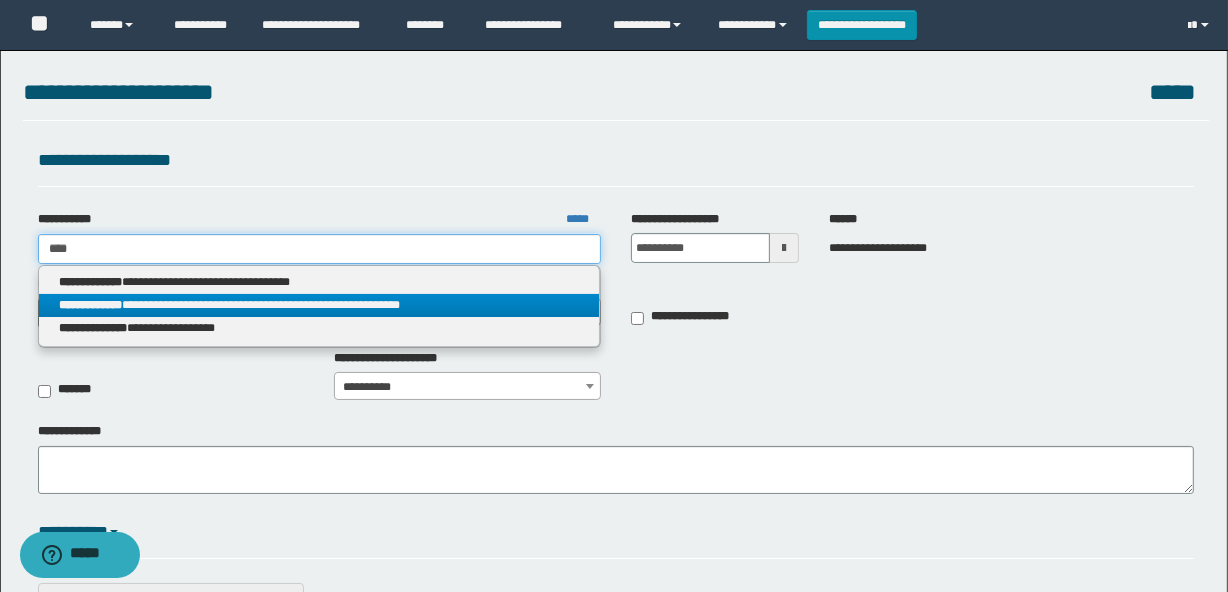 type 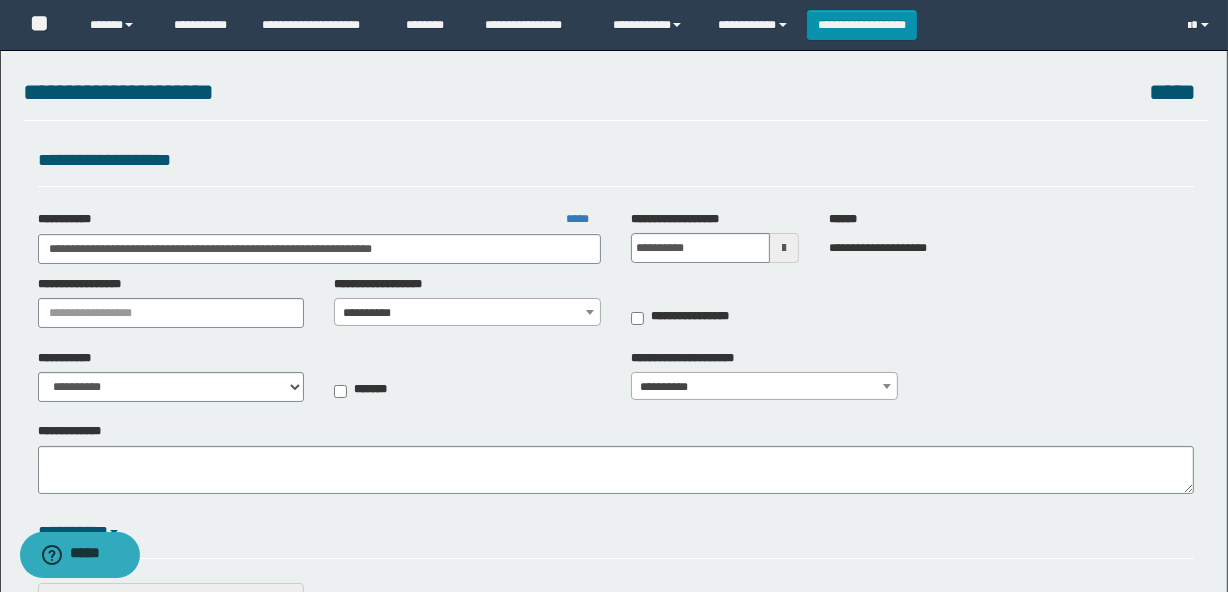 click on "**********" at bounding box center (467, 313) 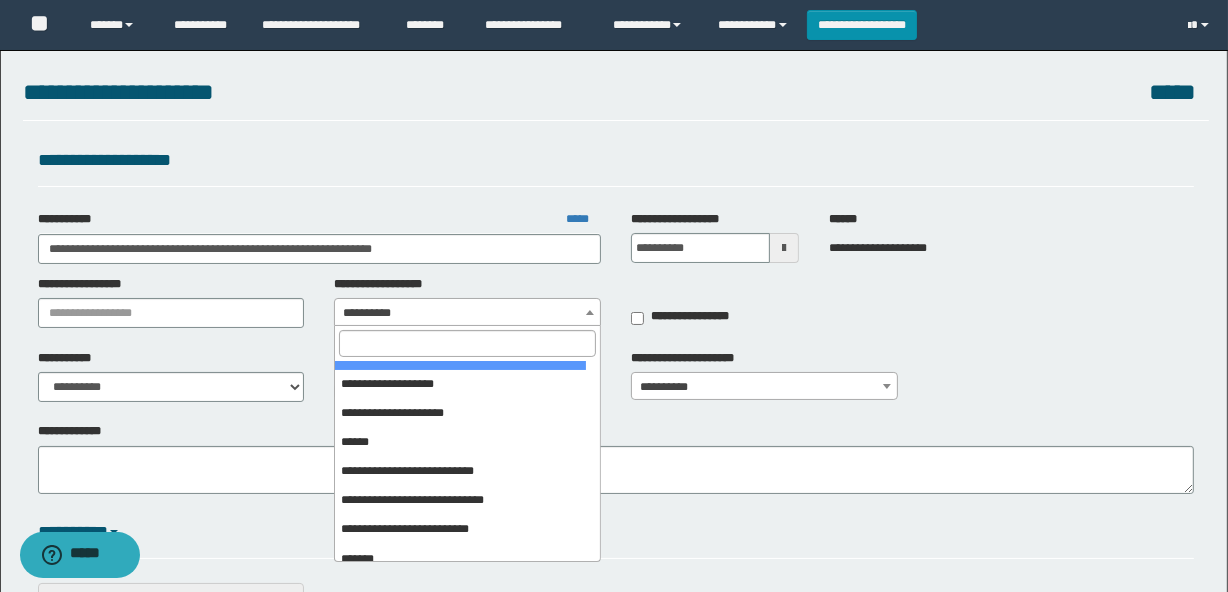scroll, scrollTop: 181, scrollLeft: 0, axis: vertical 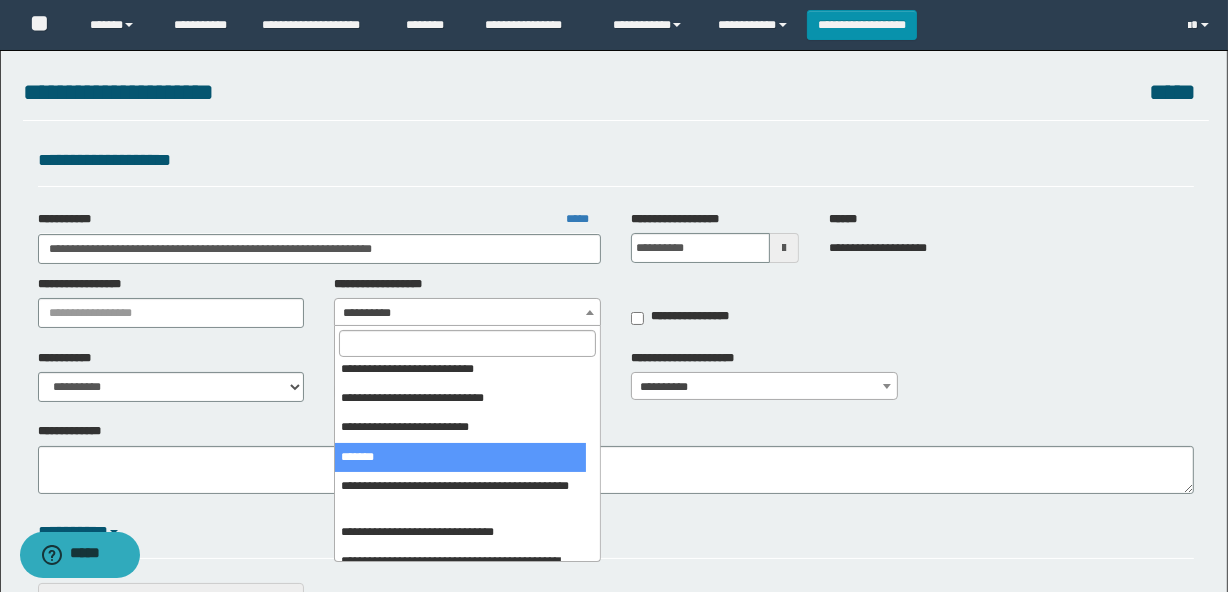 select on "***" 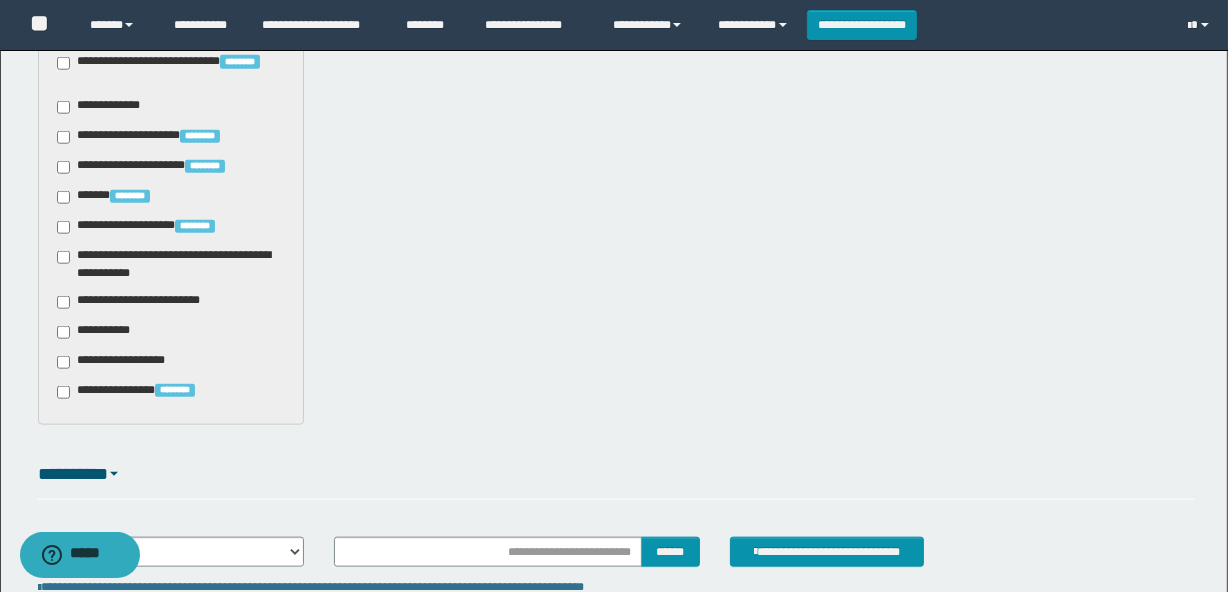 scroll, scrollTop: 2060, scrollLeft: 0, axis: vertical 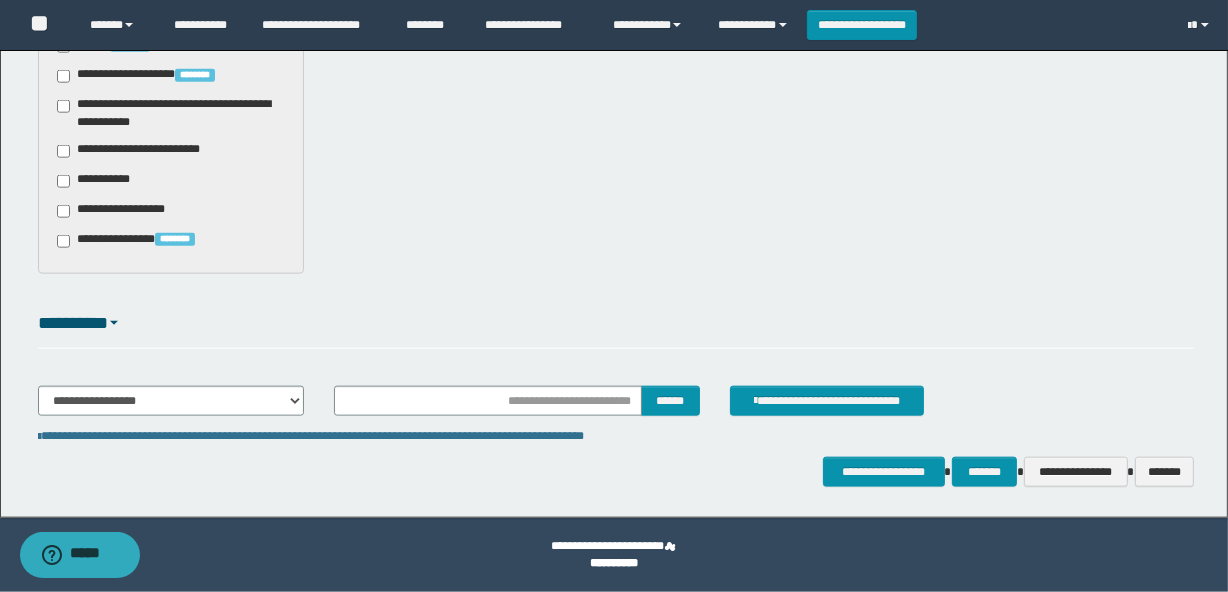 click on "**********" at bounding box center [143, 151] 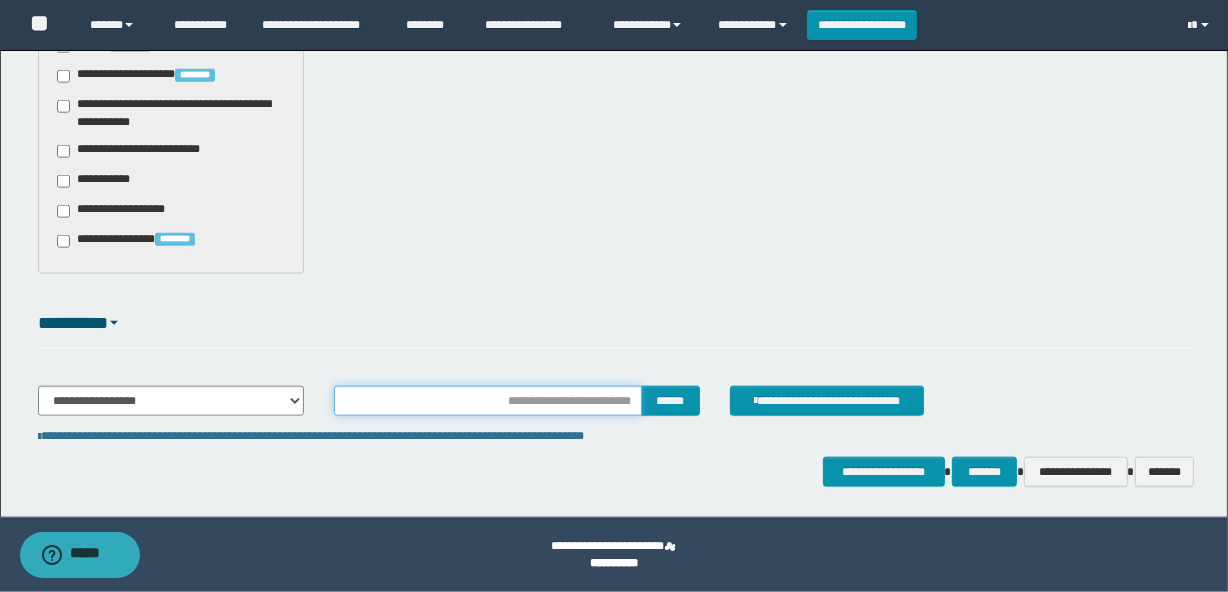 click at bounding box center (487, 401) 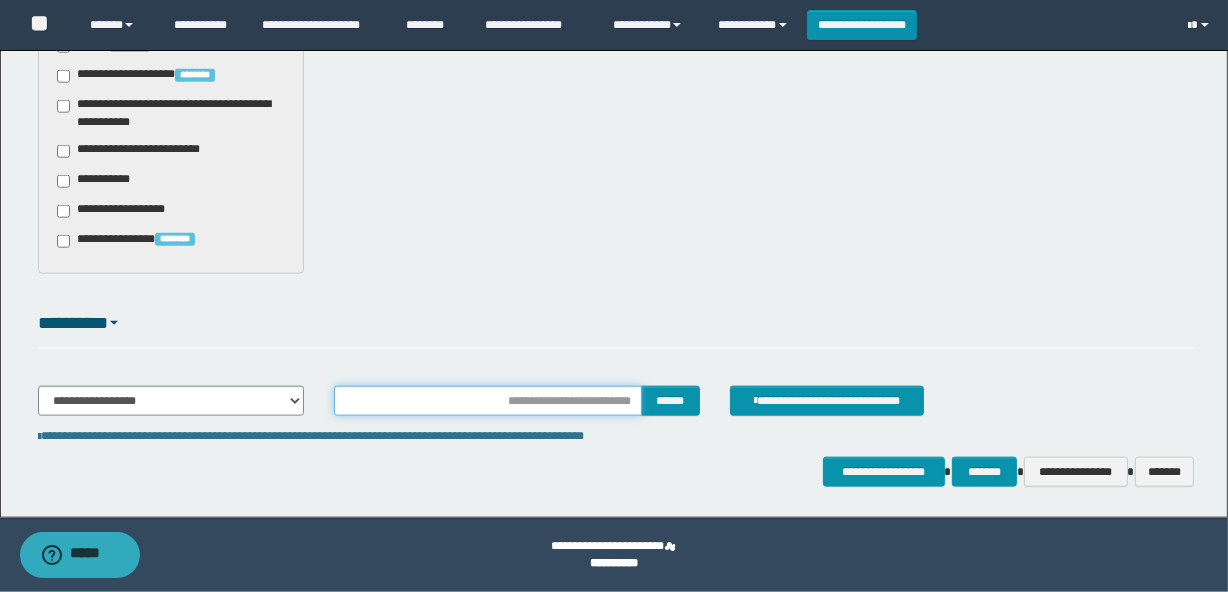 type on "**********" 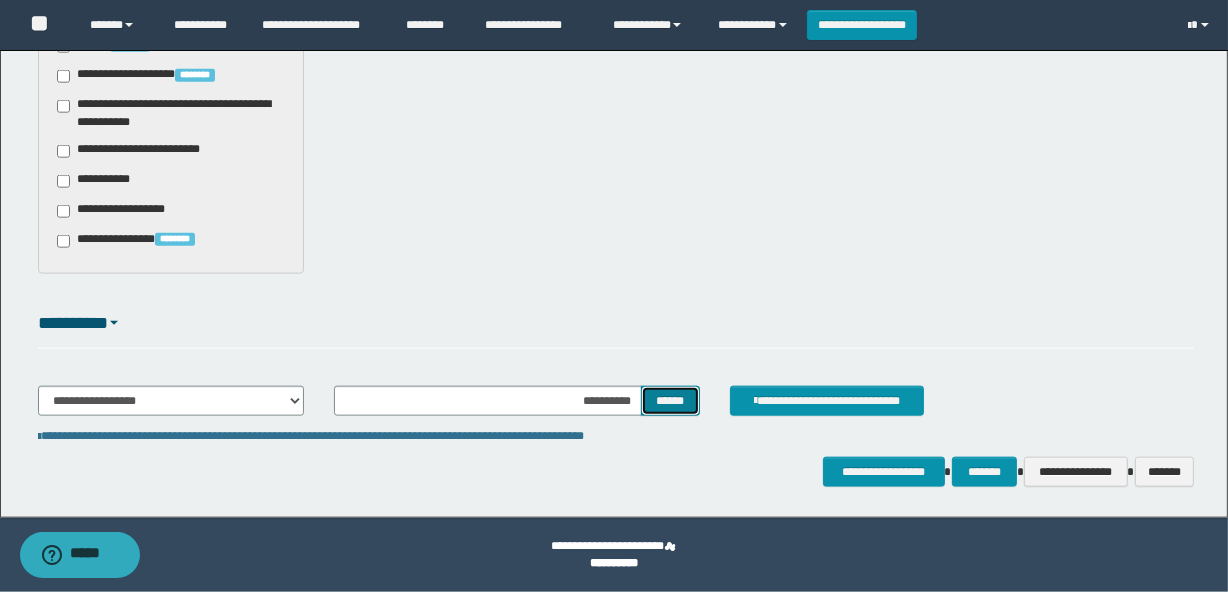 click on "******" at bounding box center [670, 401] 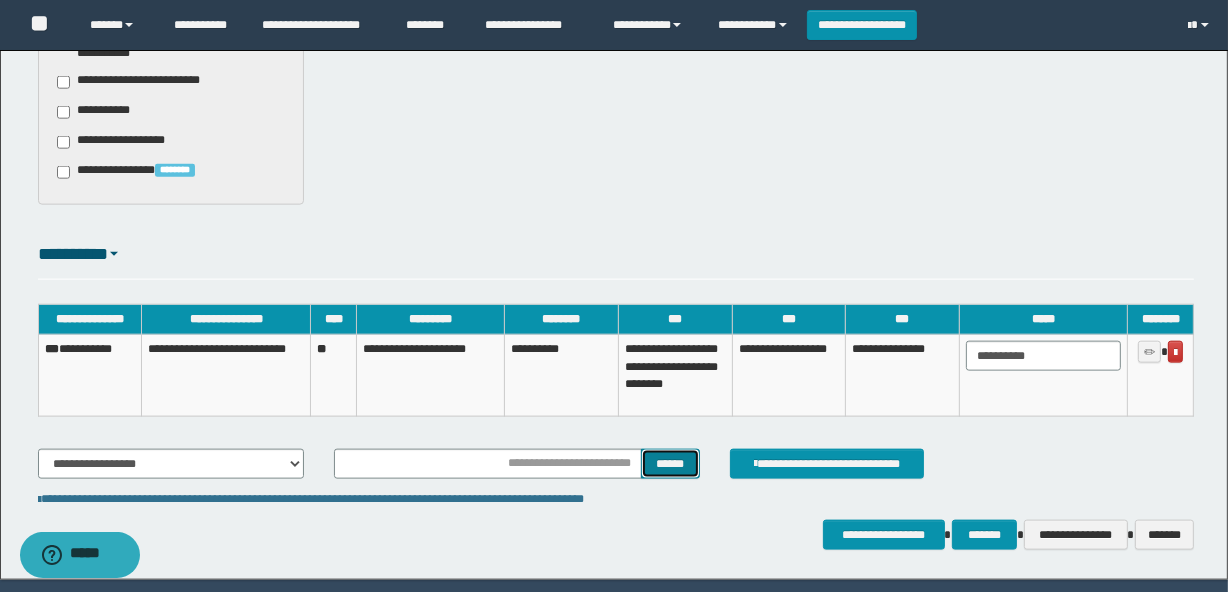 scroll, scrollTop: 2191, scrollLeft: 0, axis: vertical 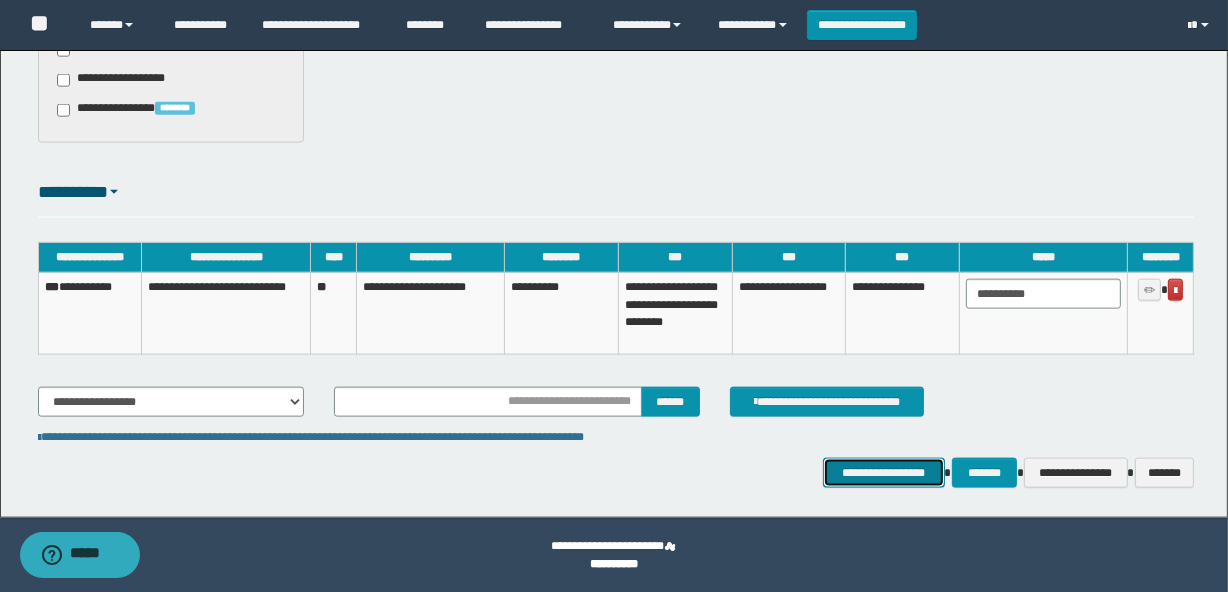 click on "**********" at bounding box center [884, 473] 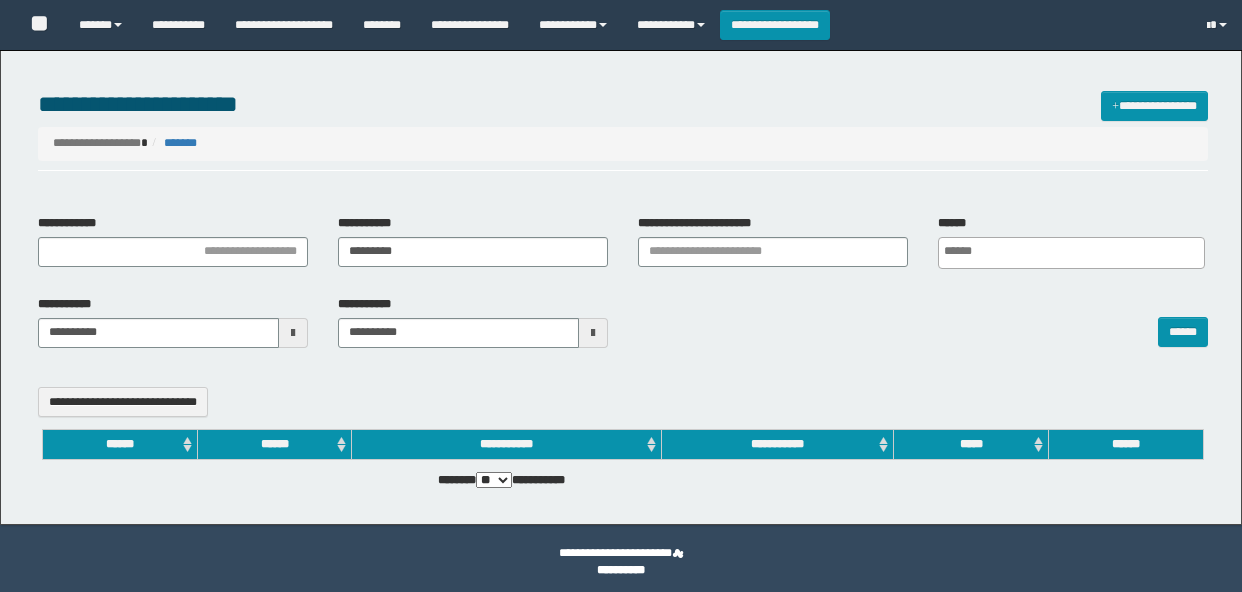 select 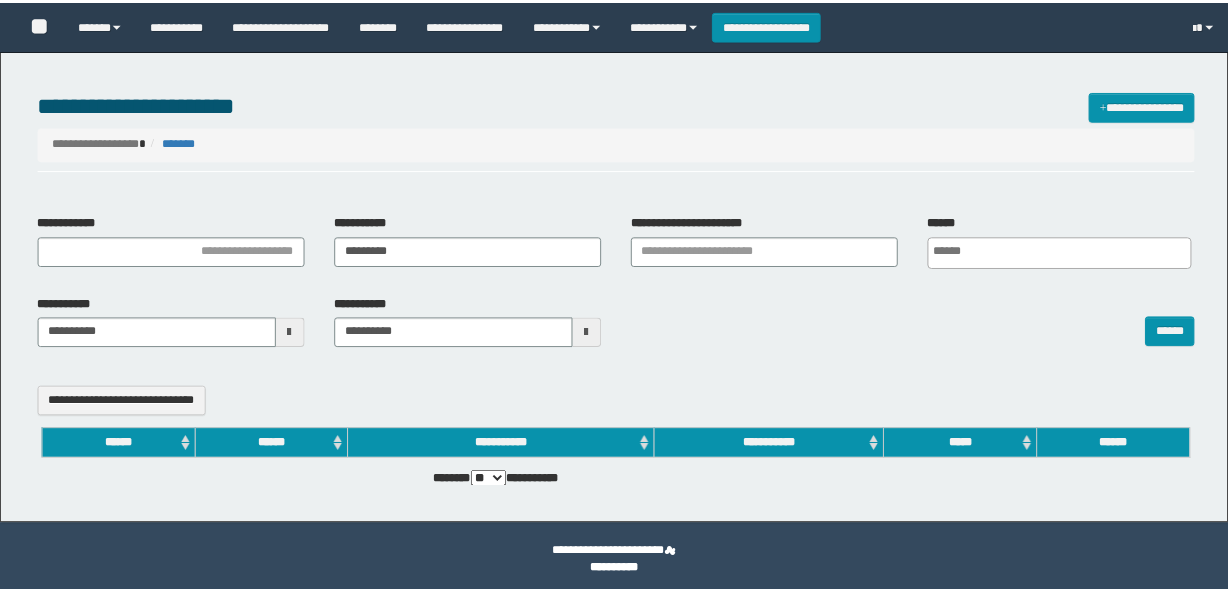scroll, scrollTop: 0, scrollLeft: 0, axis: both 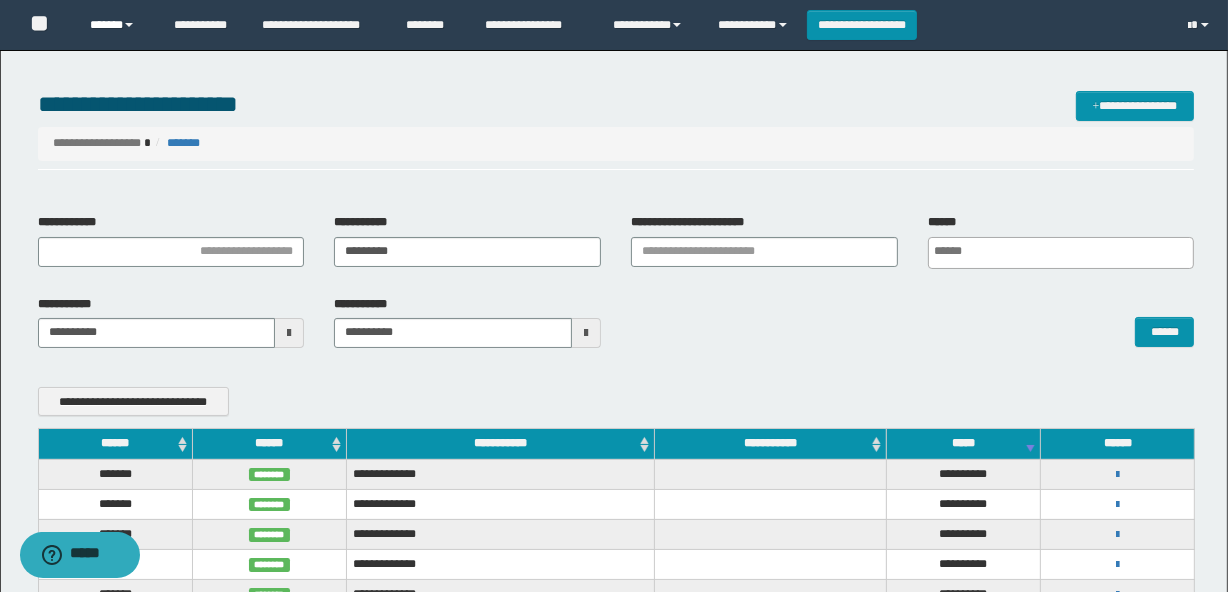 click on "******" at bounding box center (117, 25) 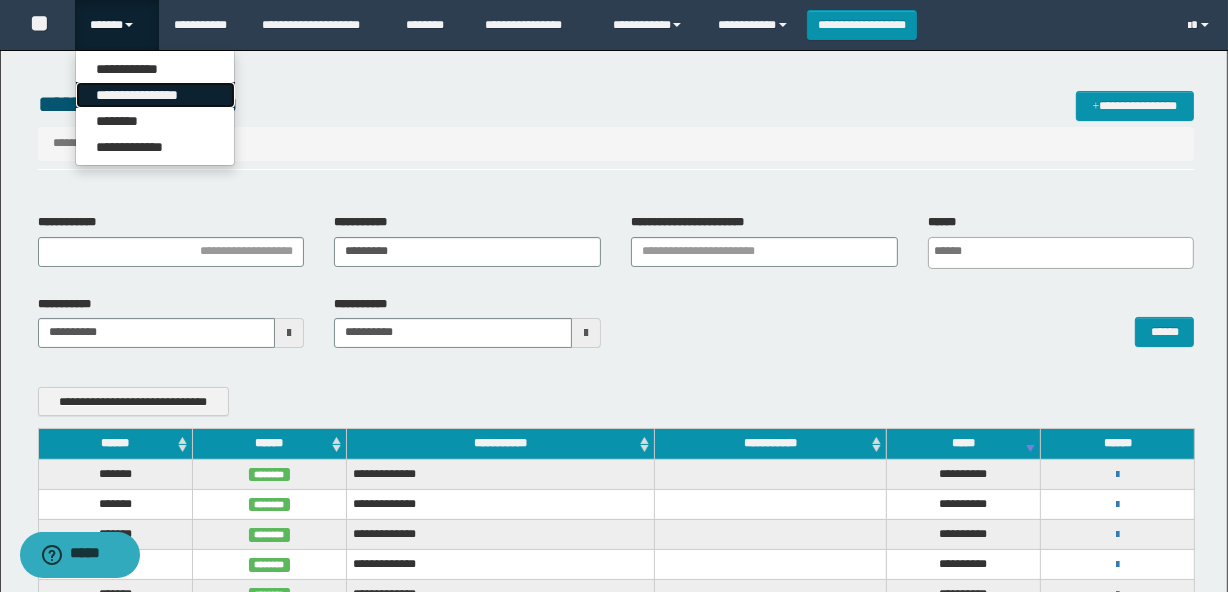 click on "**********" at bounding box center [155, 95] 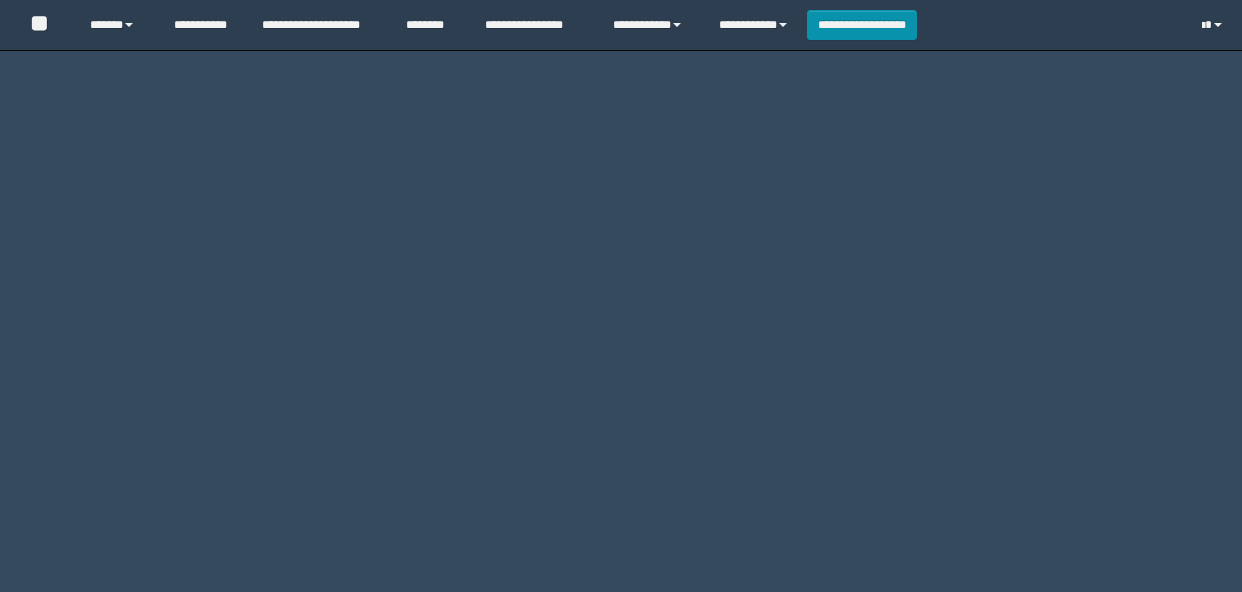 scroll, scrollTop: 0, scrollLeft: 0, axis: both 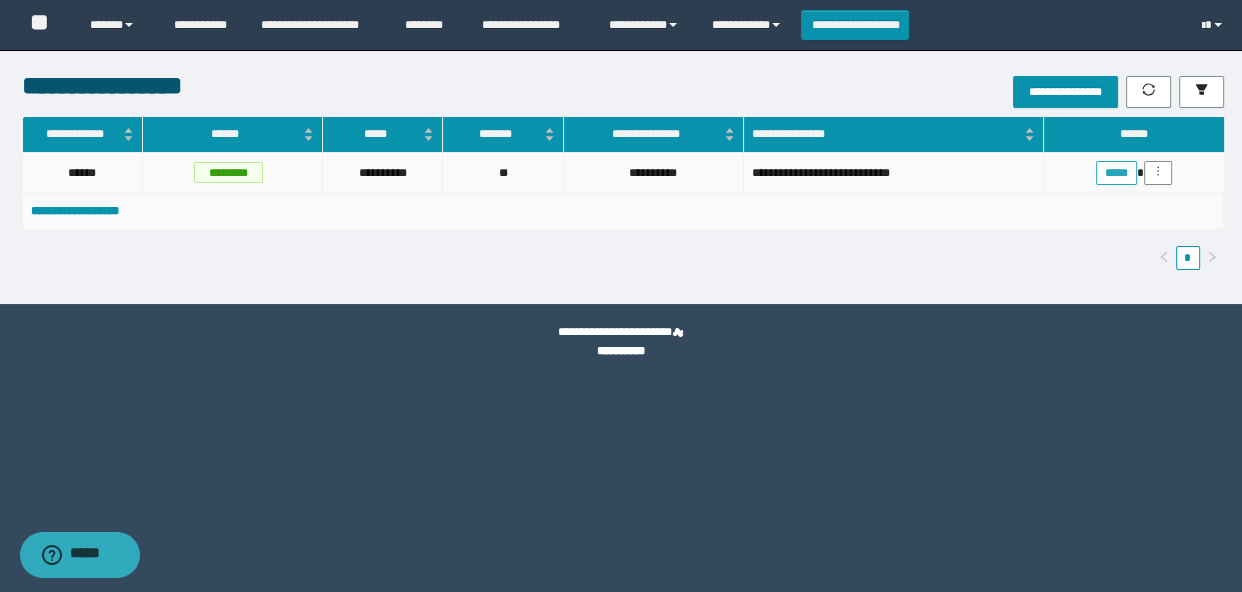 click on "*****" at bounding box center [1116, 173] 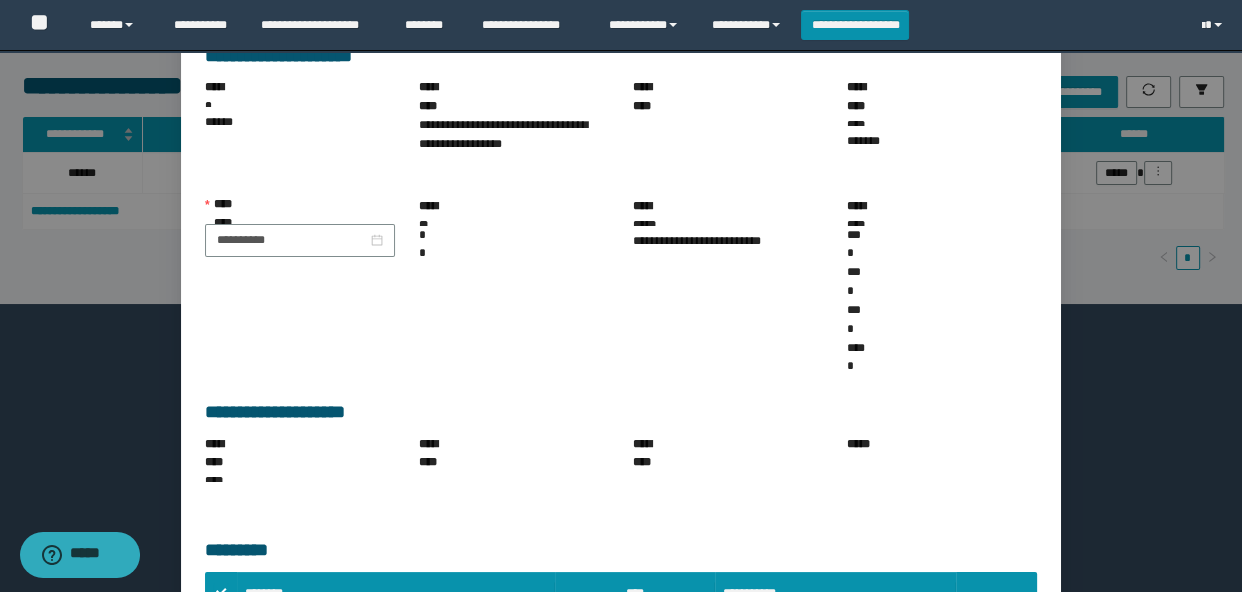 scroll, scrollTop: 211, scrollLeft: 0, axis: vertical 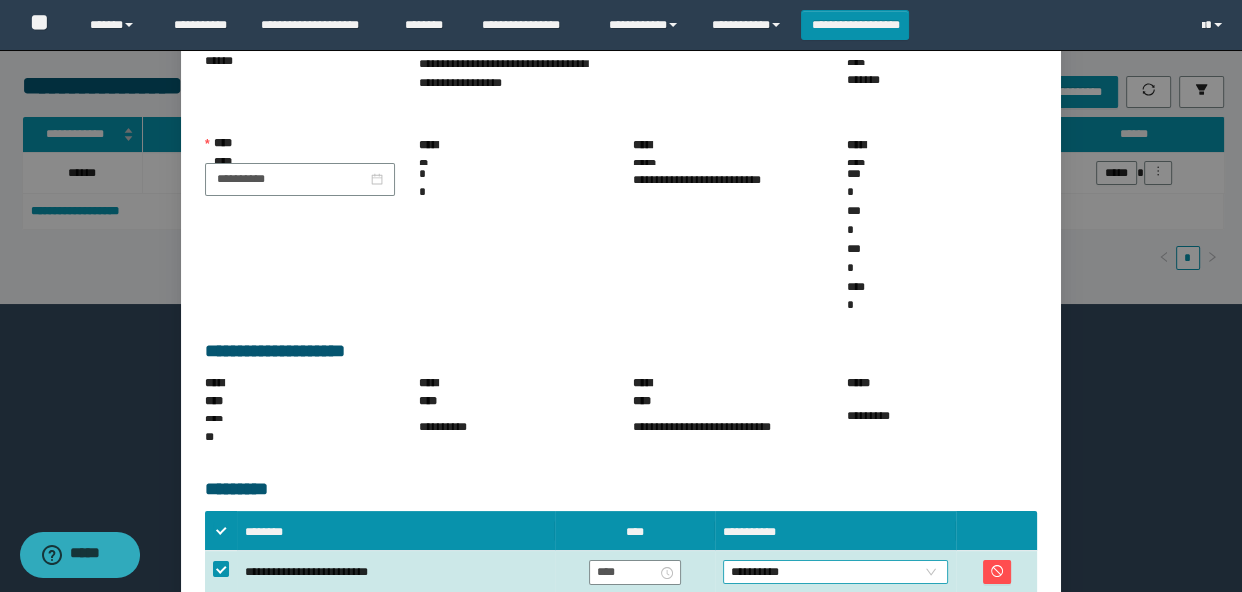 click on "**********" at bounding box center [836, 572] 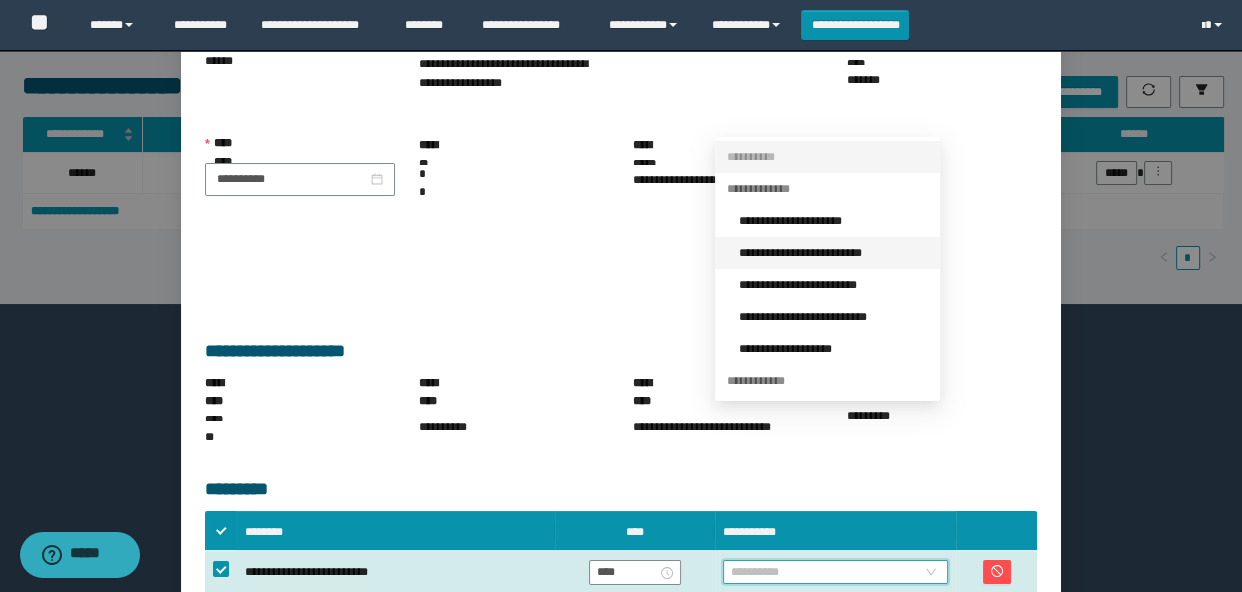 click on "**********" at bounding box center [833, 253] 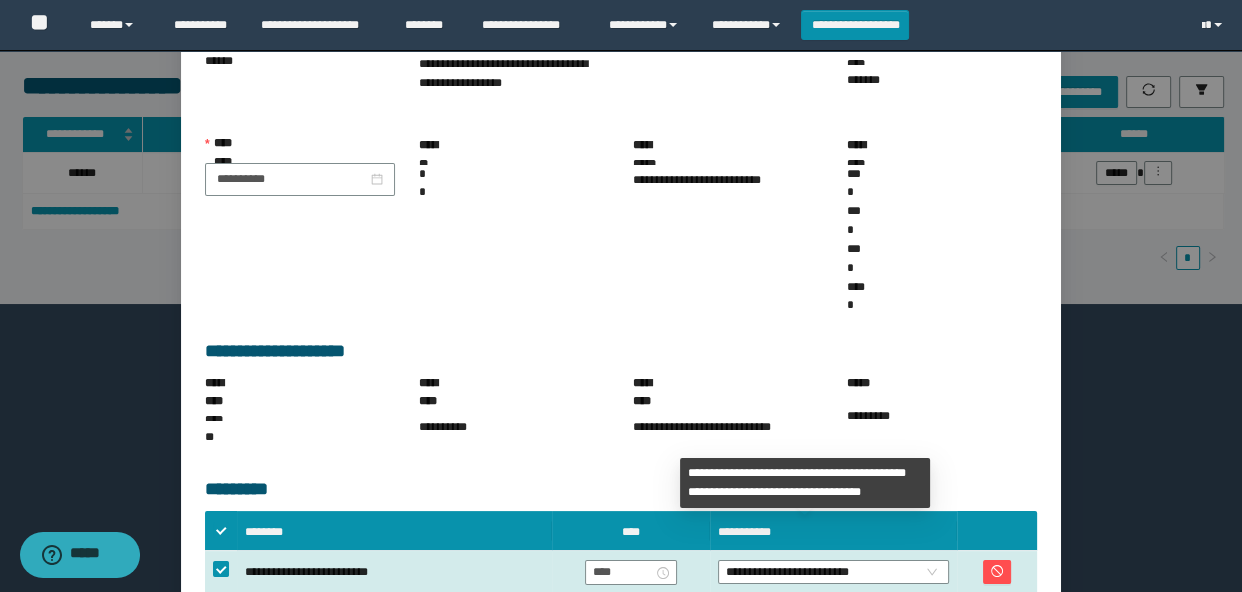 click on "**********" at bounding box center [915, 692] 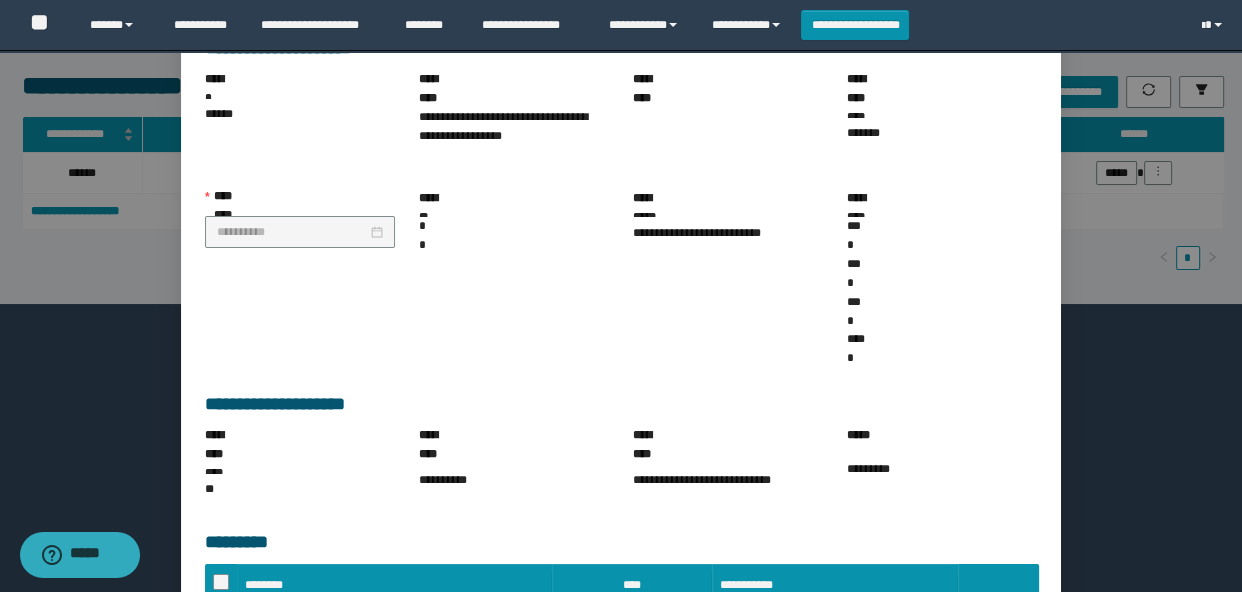 scroll, scrollTop: 207, scrollLeft: 0, axis: vertical 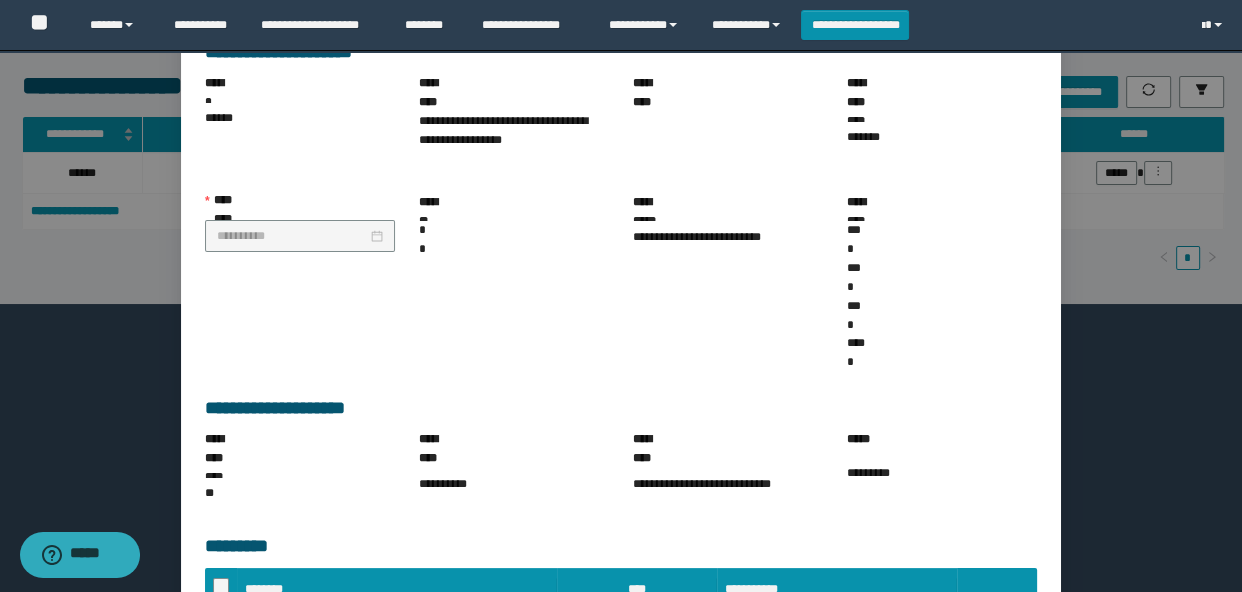 click on "******" at bounding box center [1025, 691] 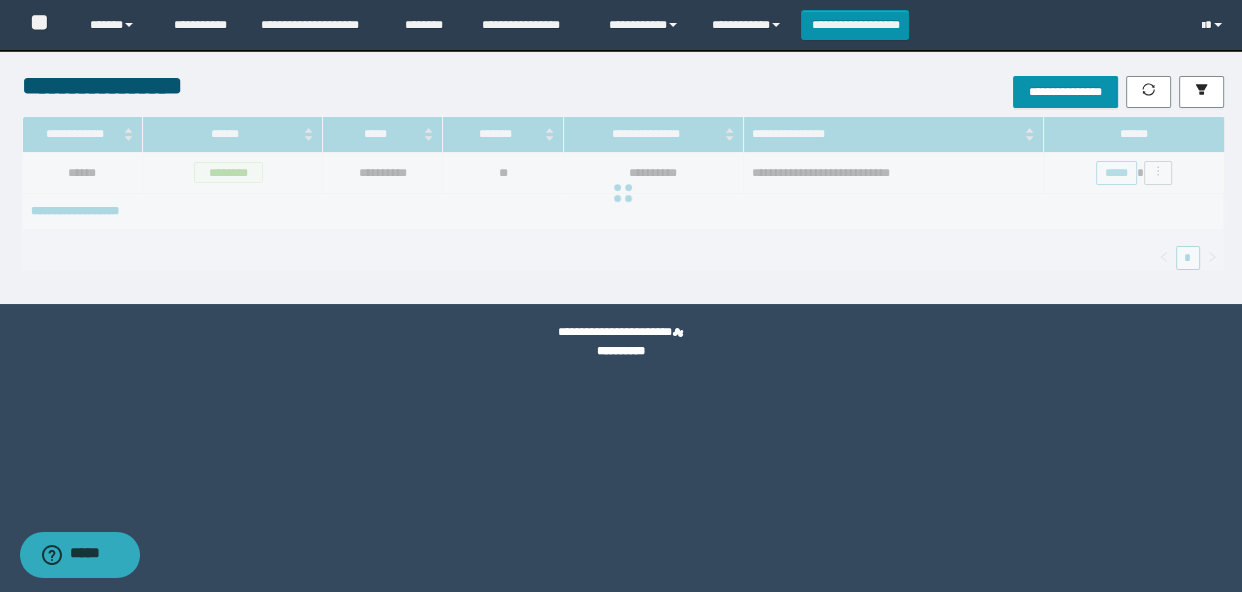 scroll, scrollTop: 0, scrollLeft: 0, axis: both 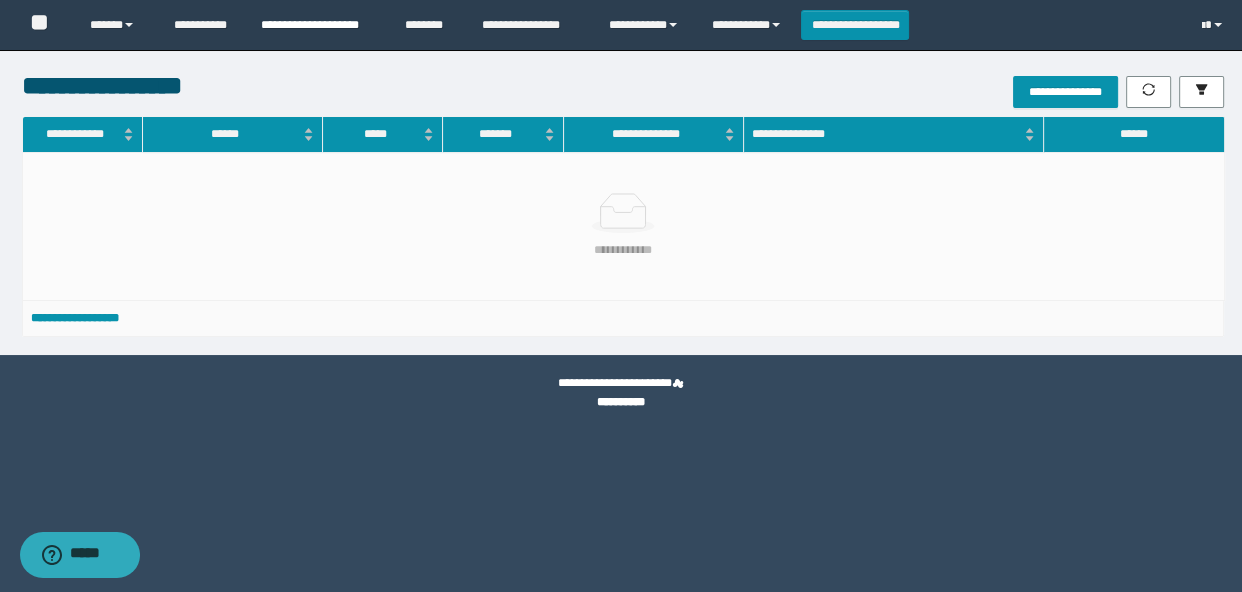click on "**********" at bounding box center (318, 25) 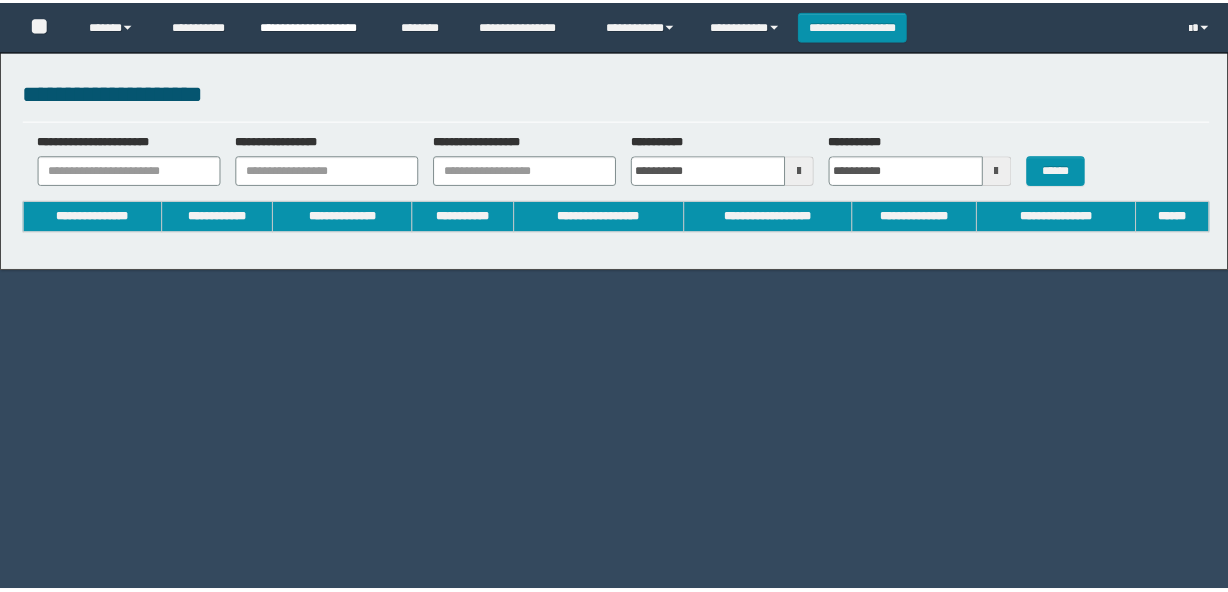 scroll, scrollTop: 0, scrollLeft: 0, axis: both 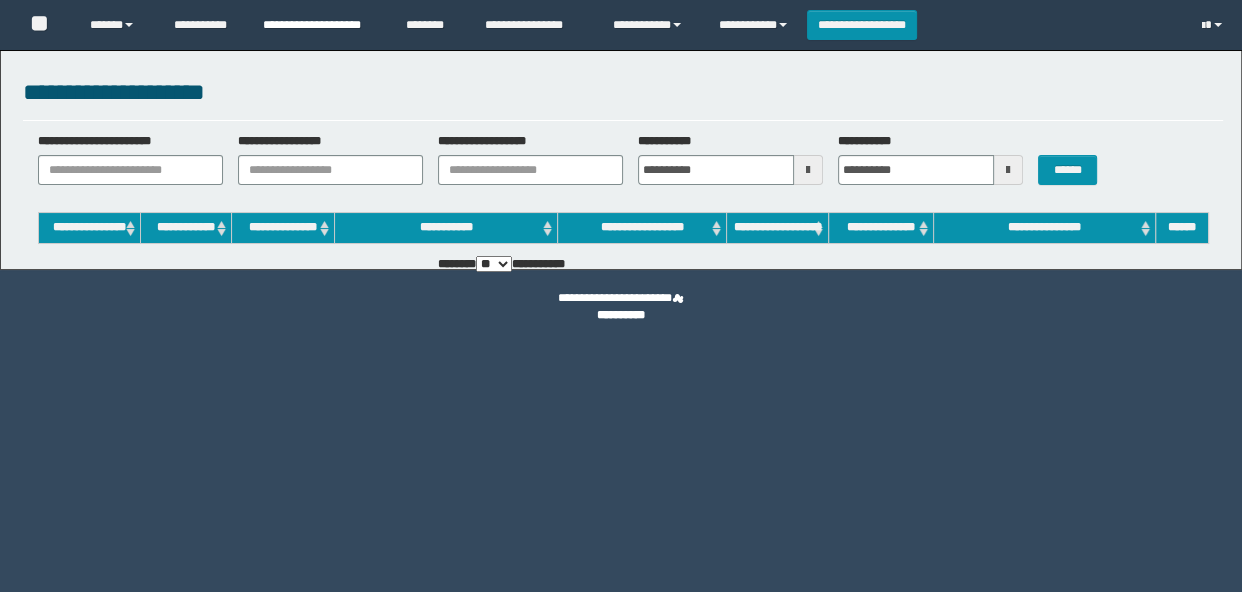 type on "**********" 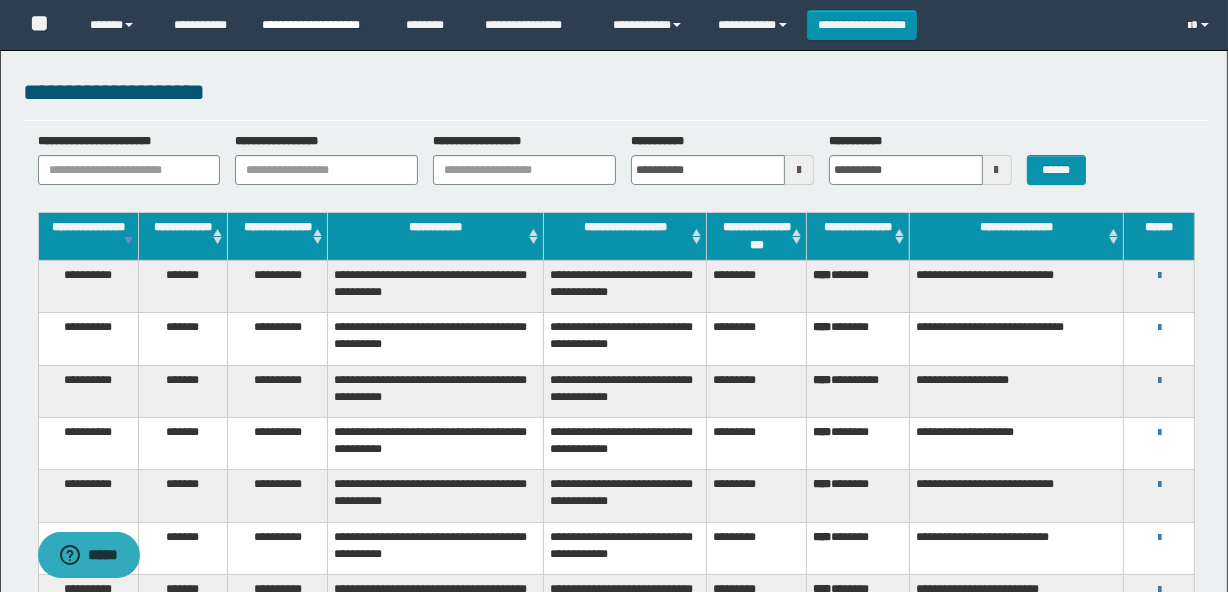 scroll, scrollTop: 0, scrollLeft: 0, axis: both 